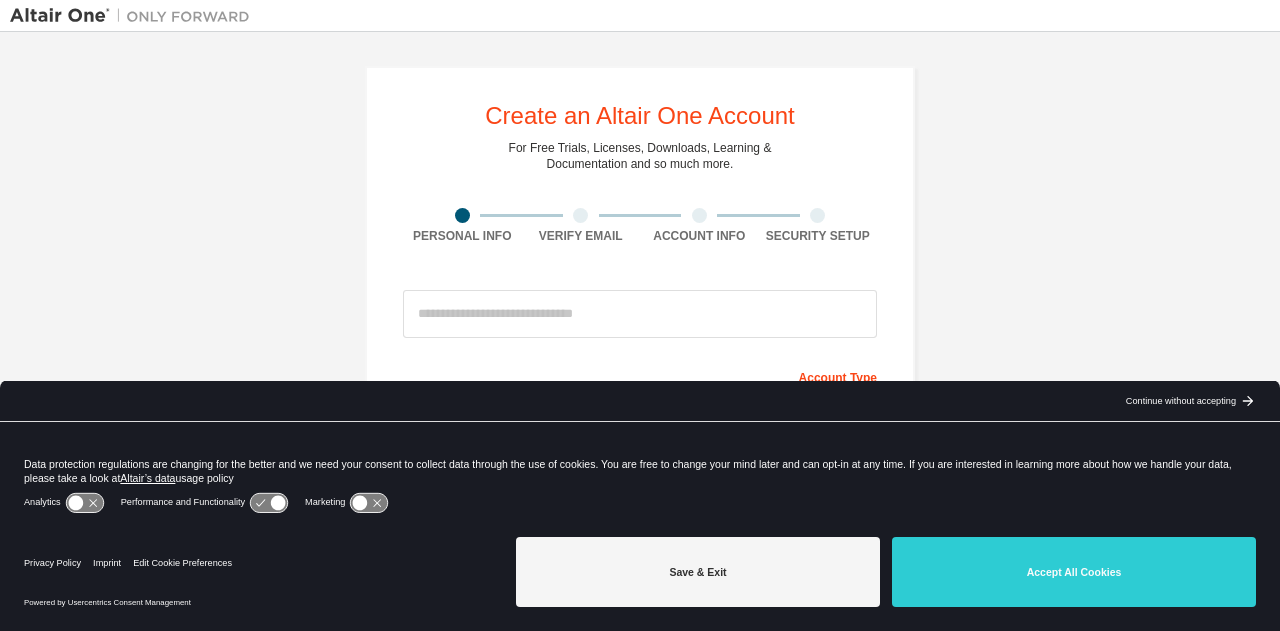 scroll, scrollTop: 0, scrollLeft: 0, axis: both 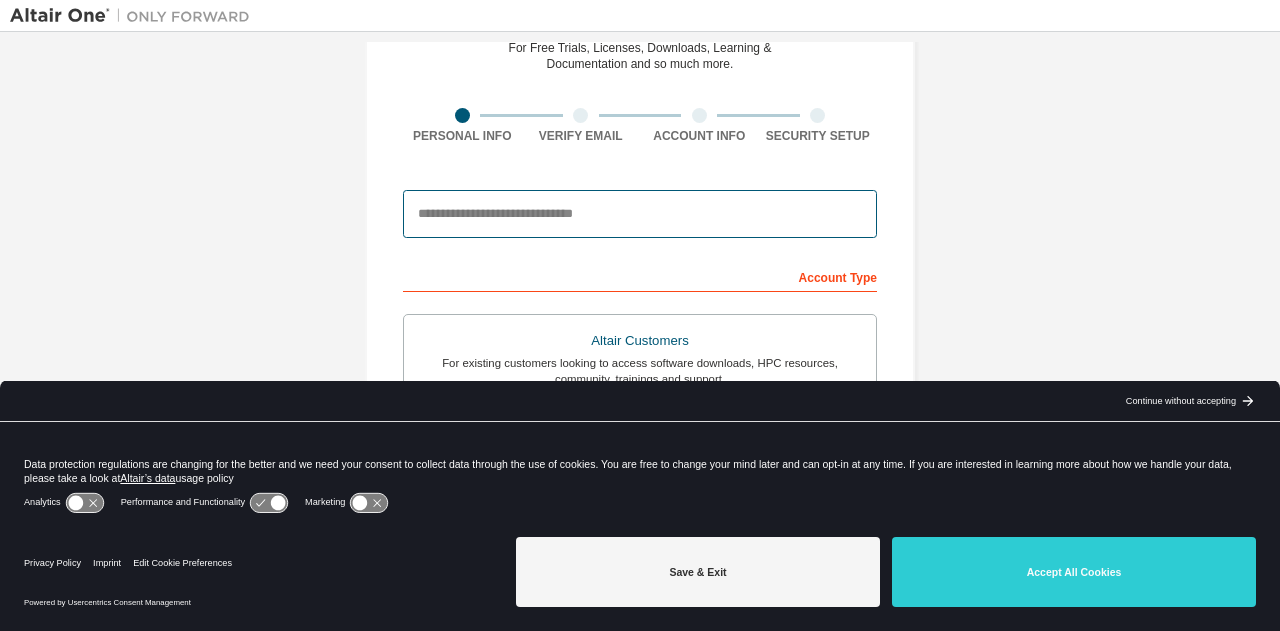 click at bounding box center (640, 214) 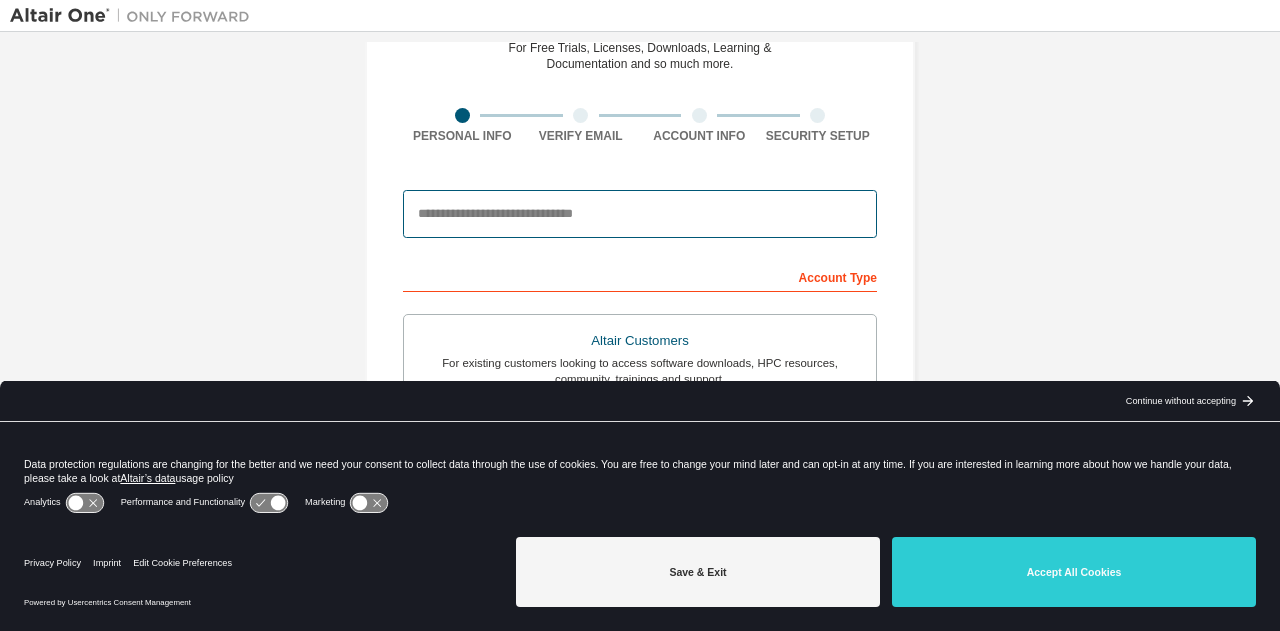 click at bounding box center (640, 214) 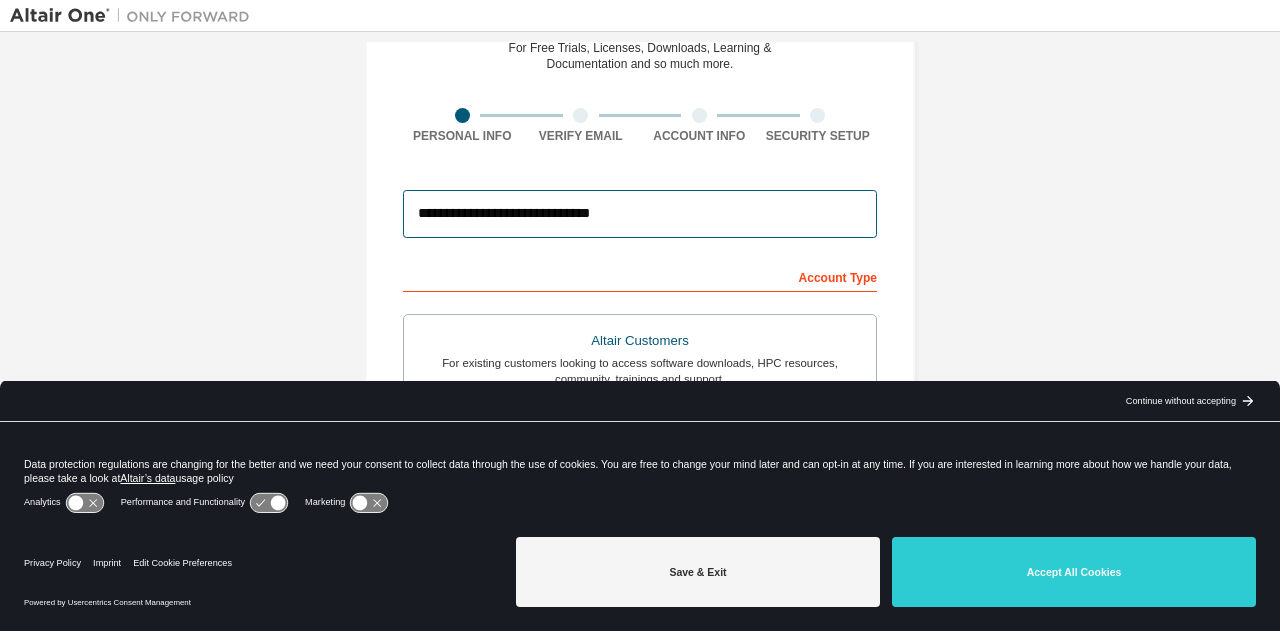 type on "********" 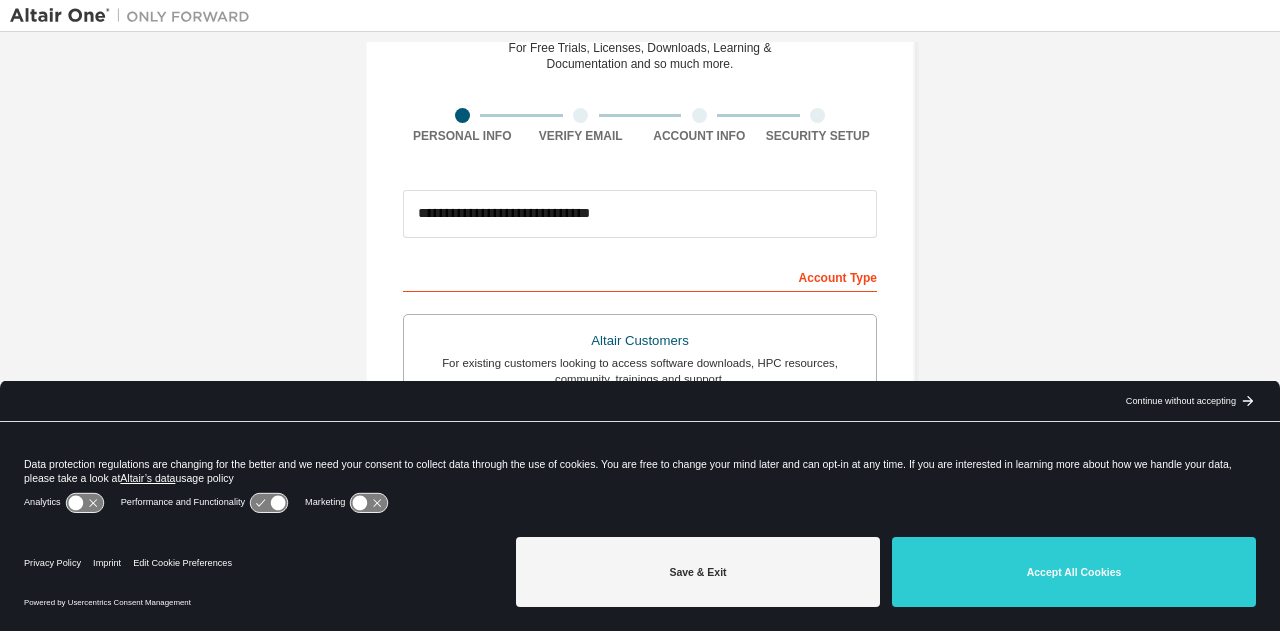 type on "*********" 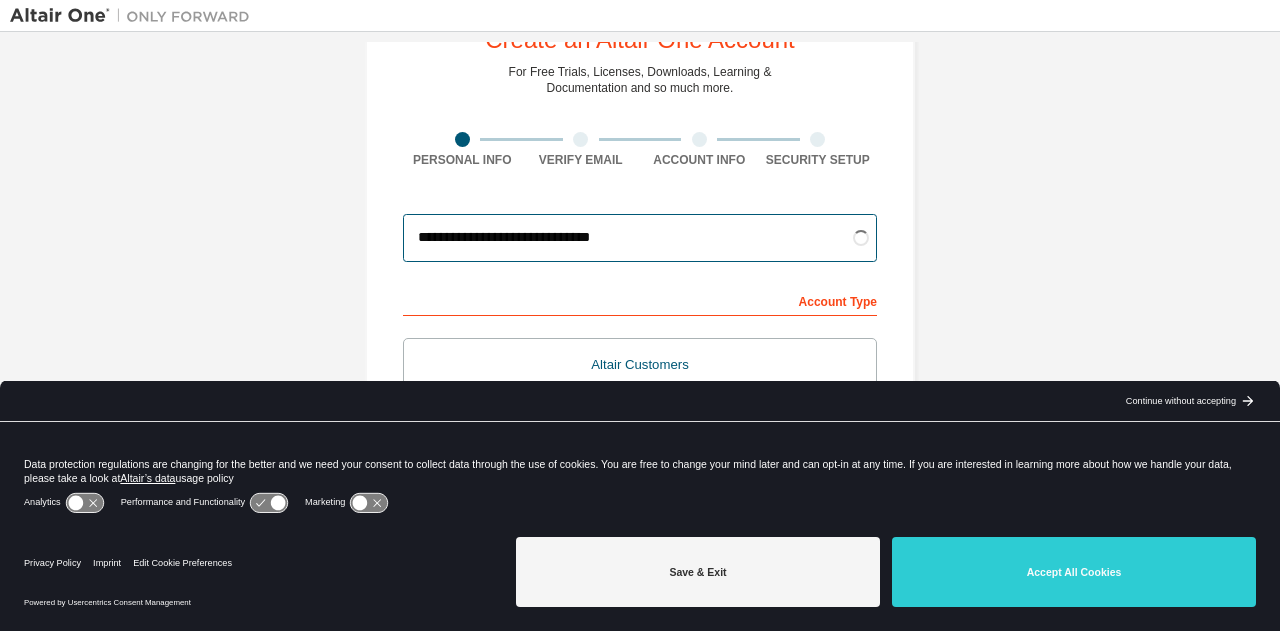 scroll, scrollTop: 0, scrollLeft: 0, axis: both 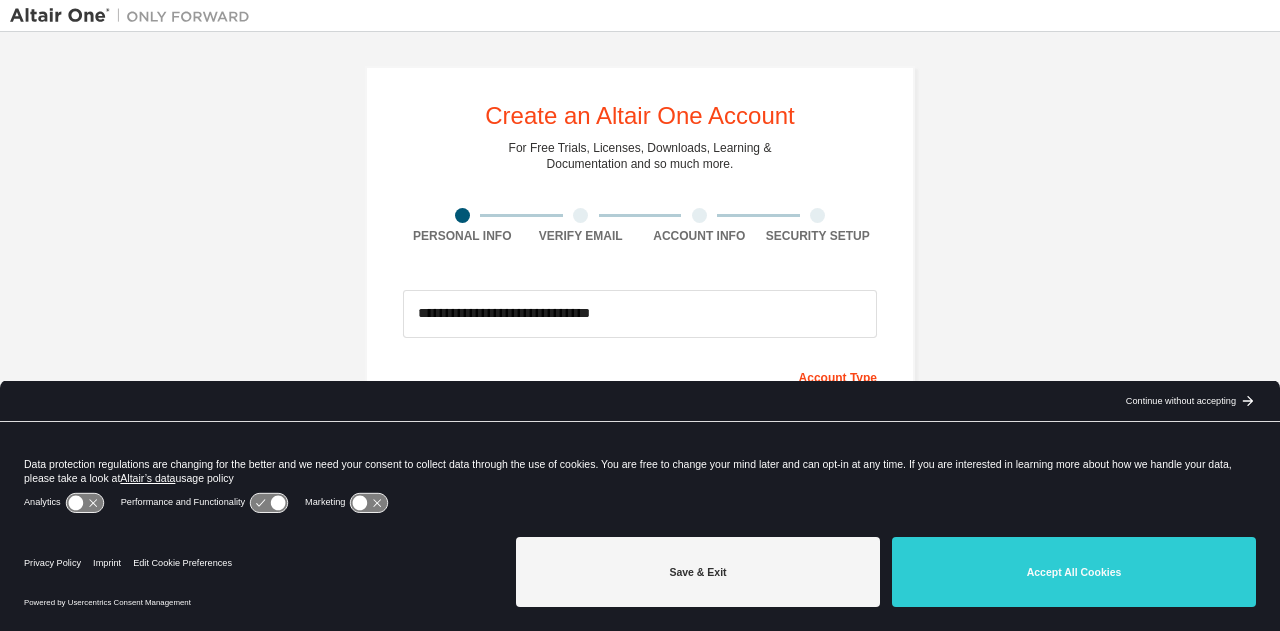 click on "Continue without accepting" at bounding box center [1181, 401] 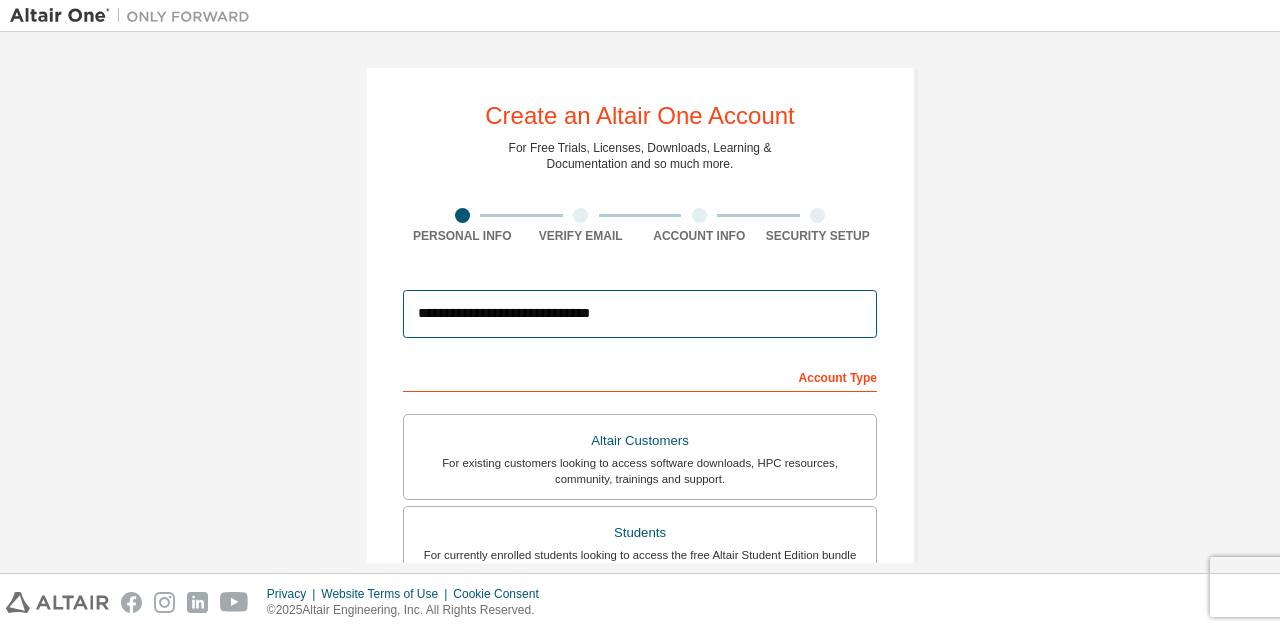 drag, startPoint x: 646, startPoint y: 332, endPoint x: 646, endPoint y: 320, distance: 12 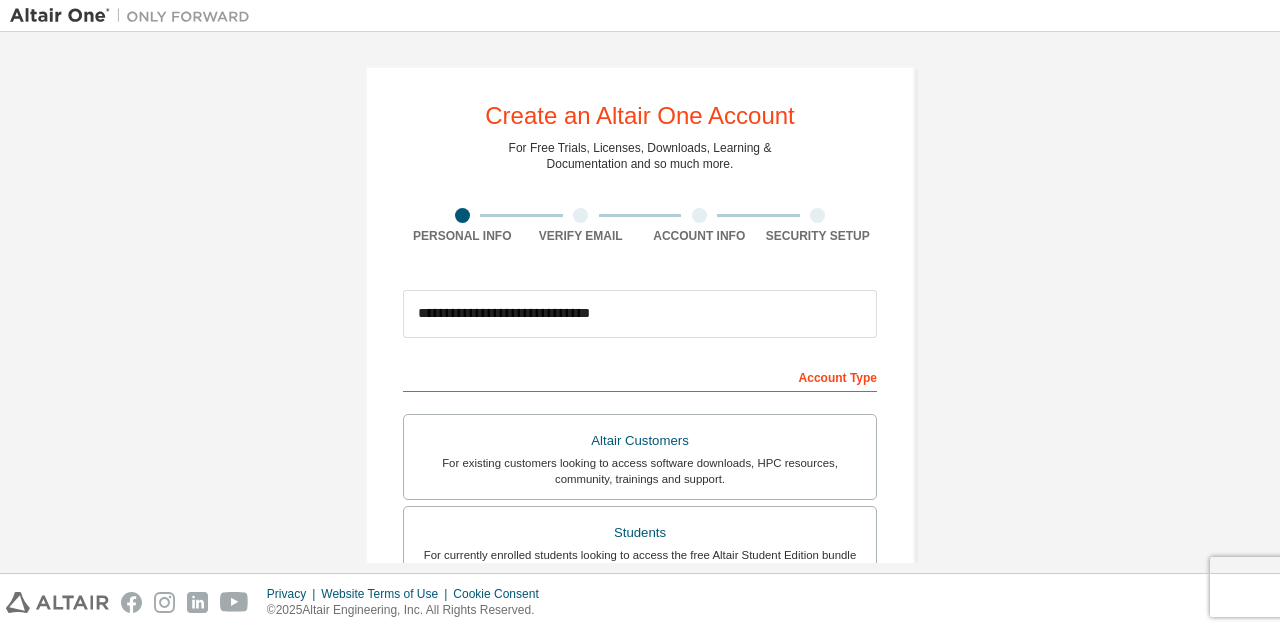 drag, startPoint x: 1231, startPoint y: 347, endPoint x: 1105, endPoint y: 372, distance: 128.45622 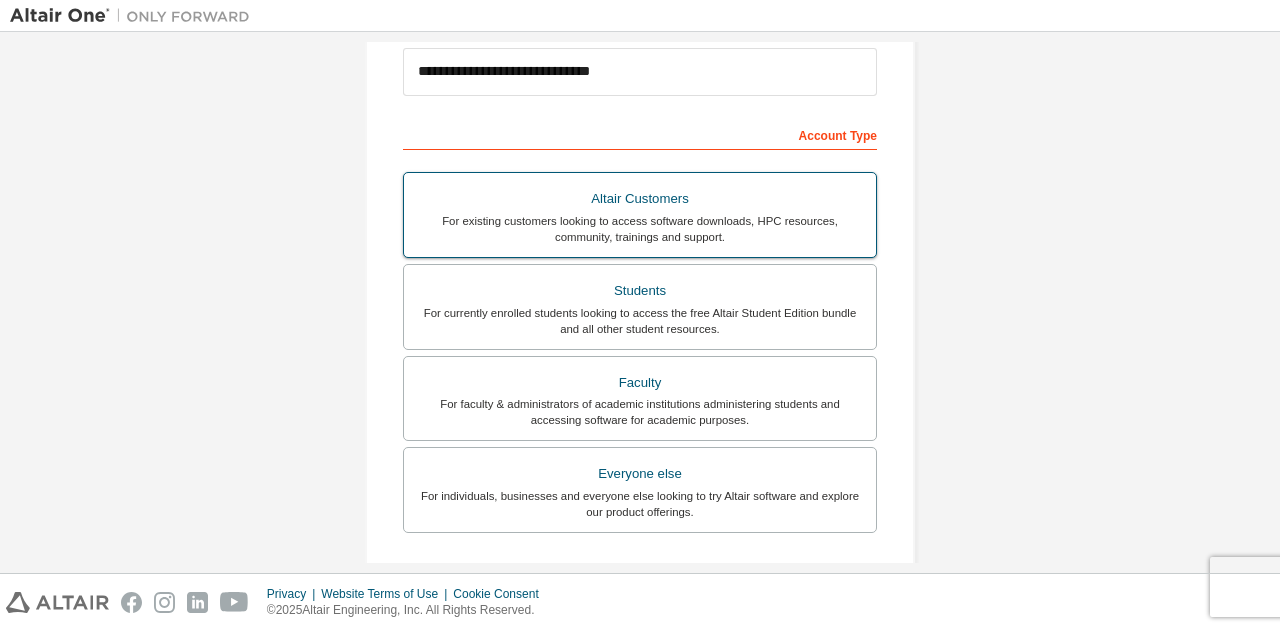 scroll, scrollTop: 300, scrollLeft: 0, axis: vertical 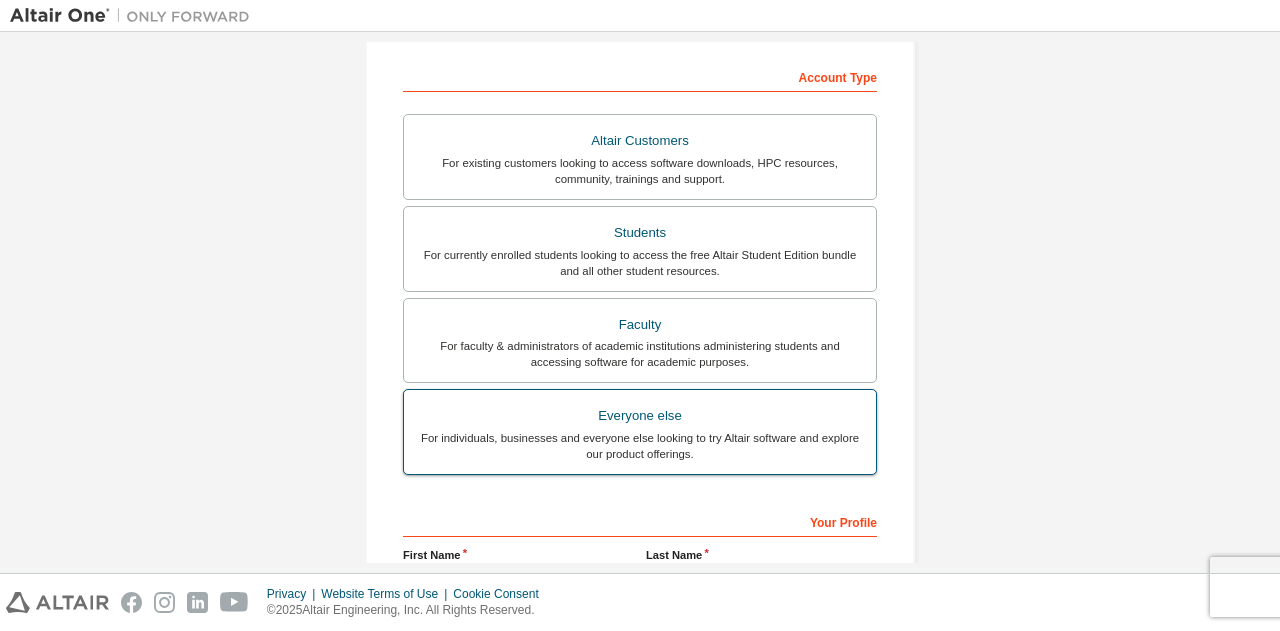 click on "Everyone else" at bounding box center (640, 416) 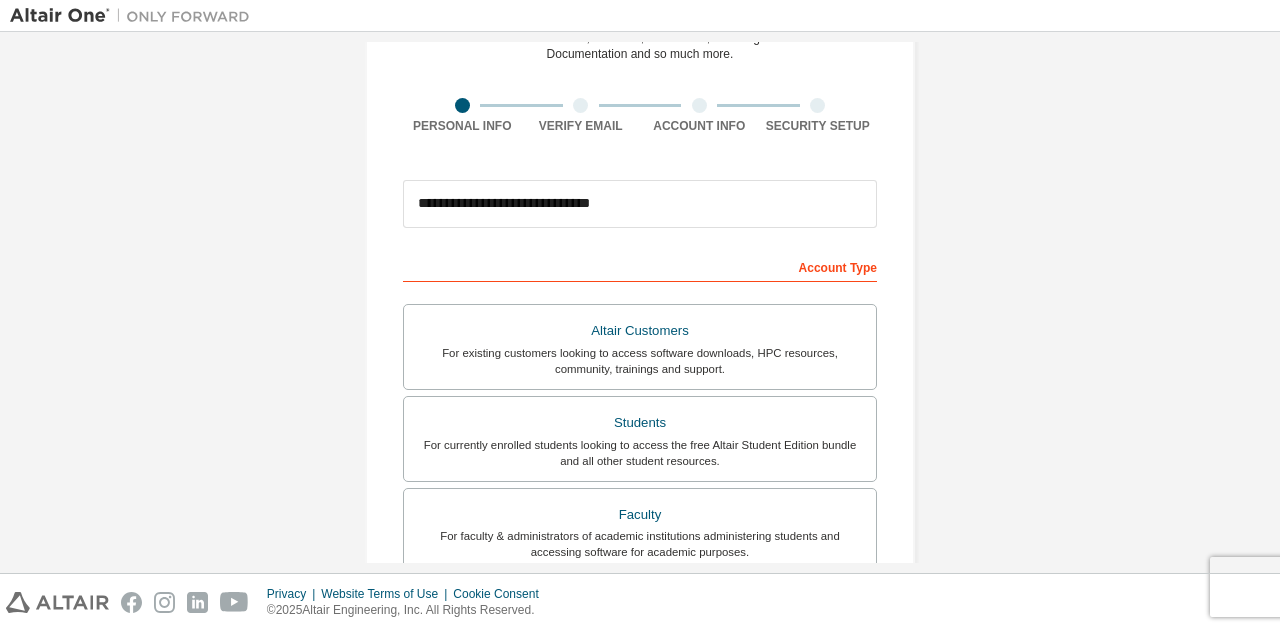 scroll, scrollTop: 100, scrollLeft: 0, axis: vertical 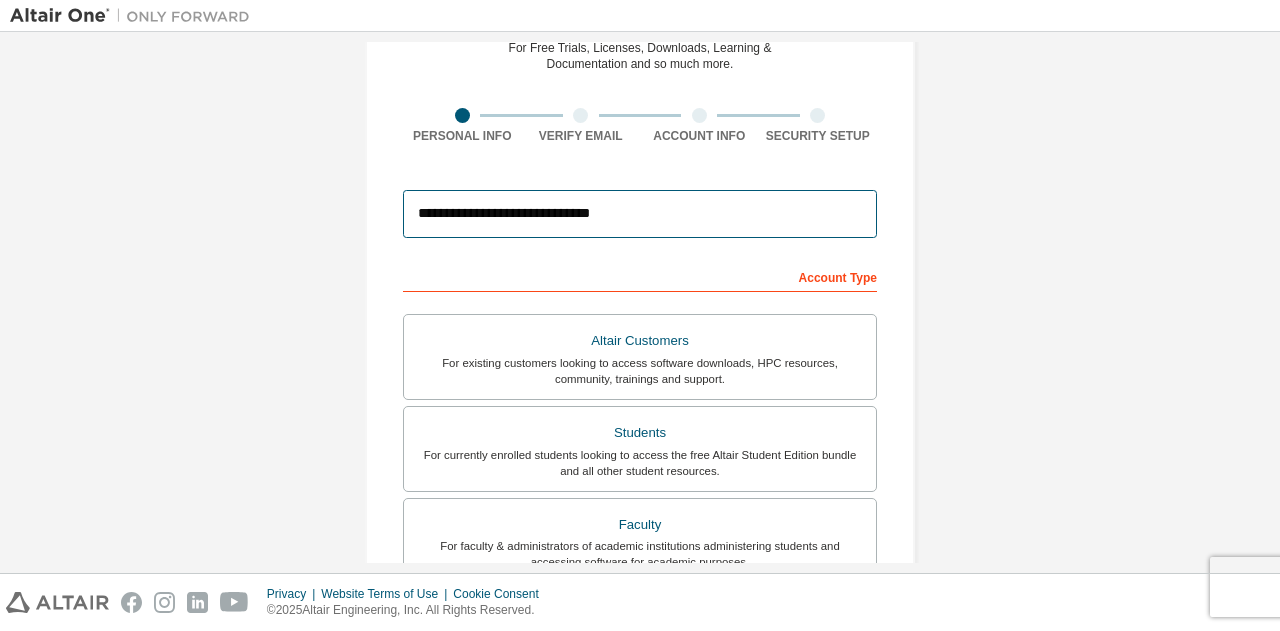 click on "**********" at bounding box center (640, 214) 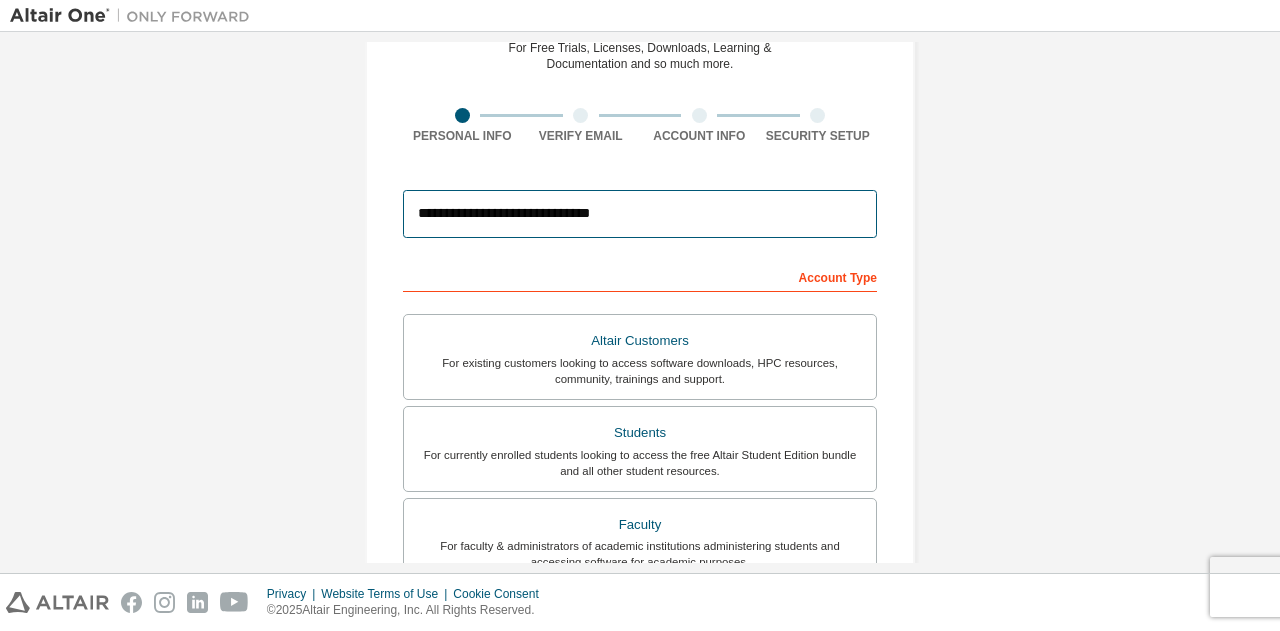 click on "**********" at bounding box center (640, 214) 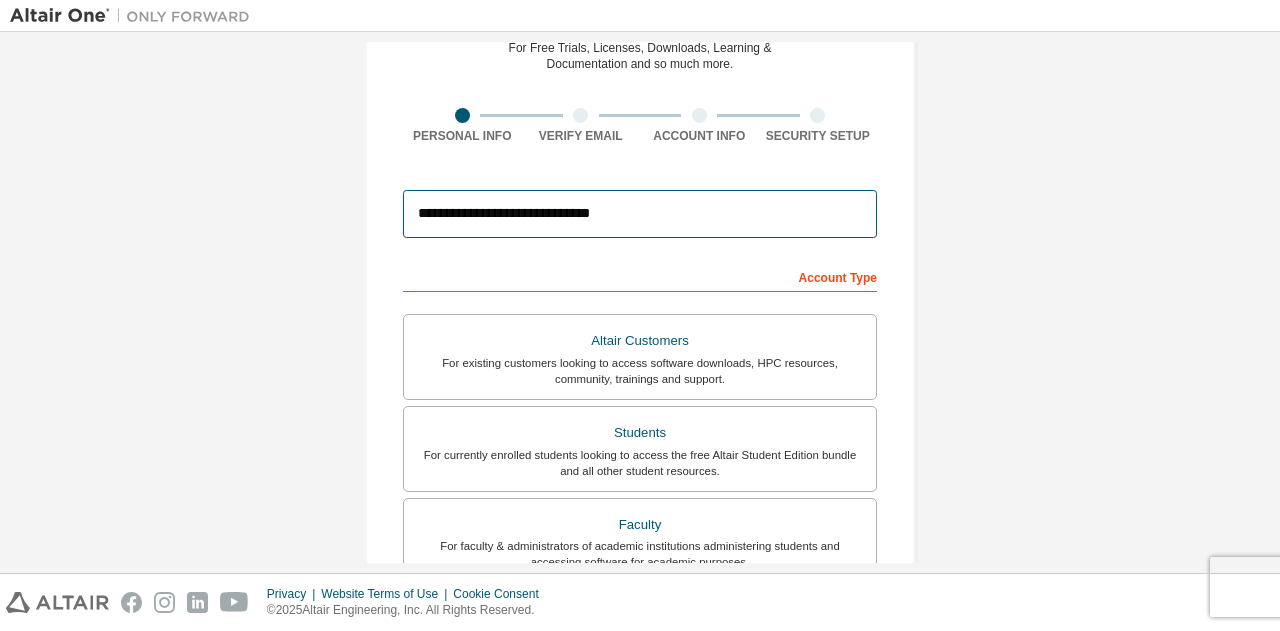 click on "**********" at bounding box center [640, 214] 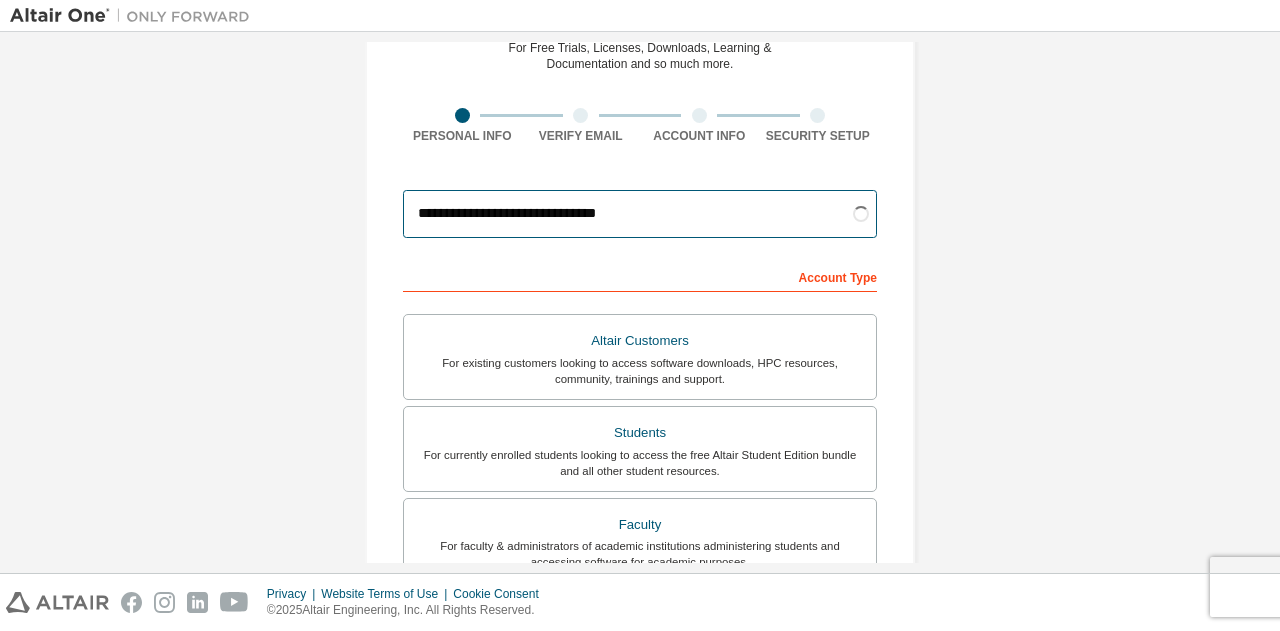 type on "**********" 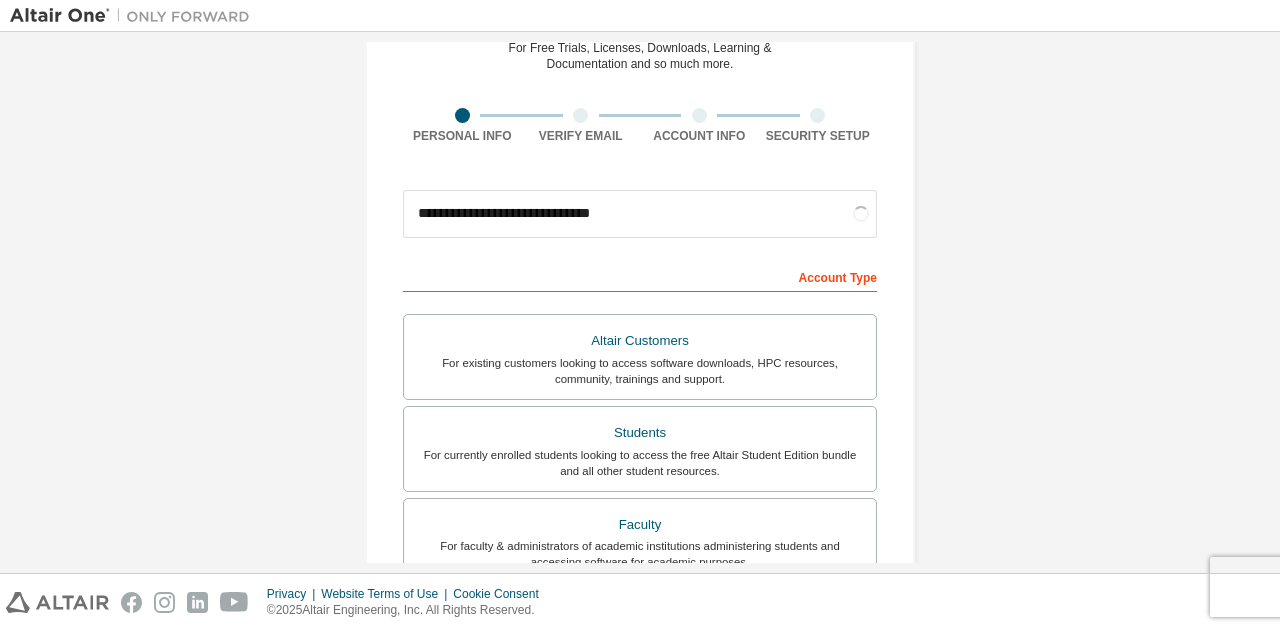 click on "**********" at bounding box center [640, 471] 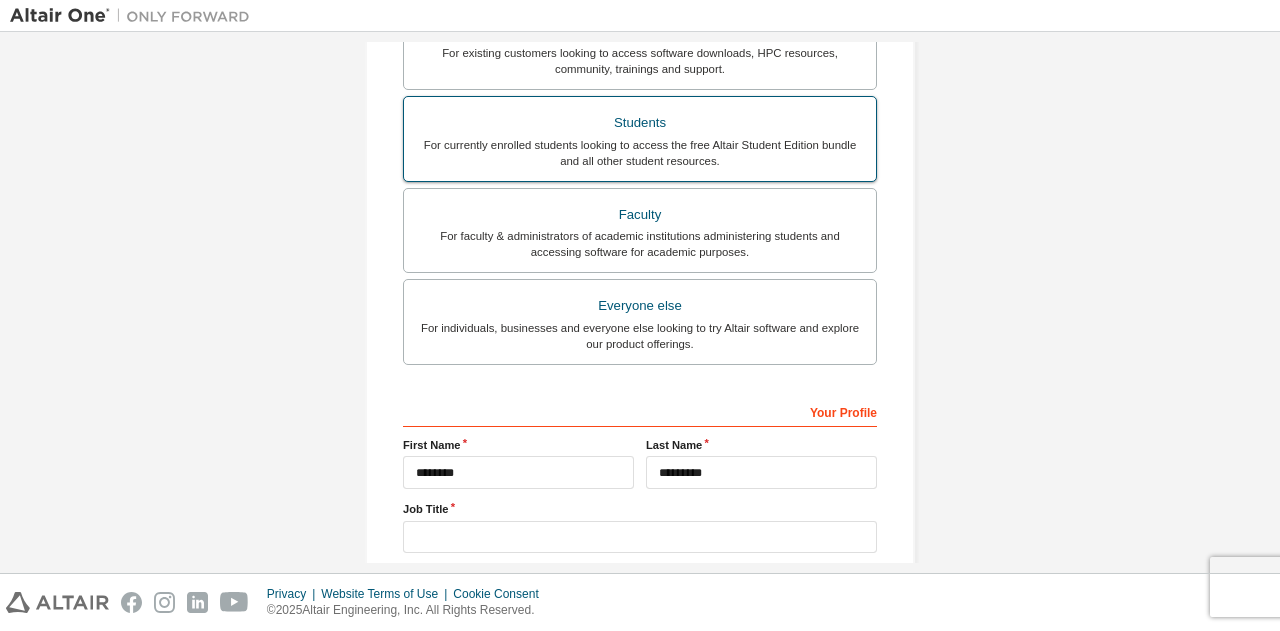 scroll, scrollTop: 500, scrollLeft: 0, axis: vertical 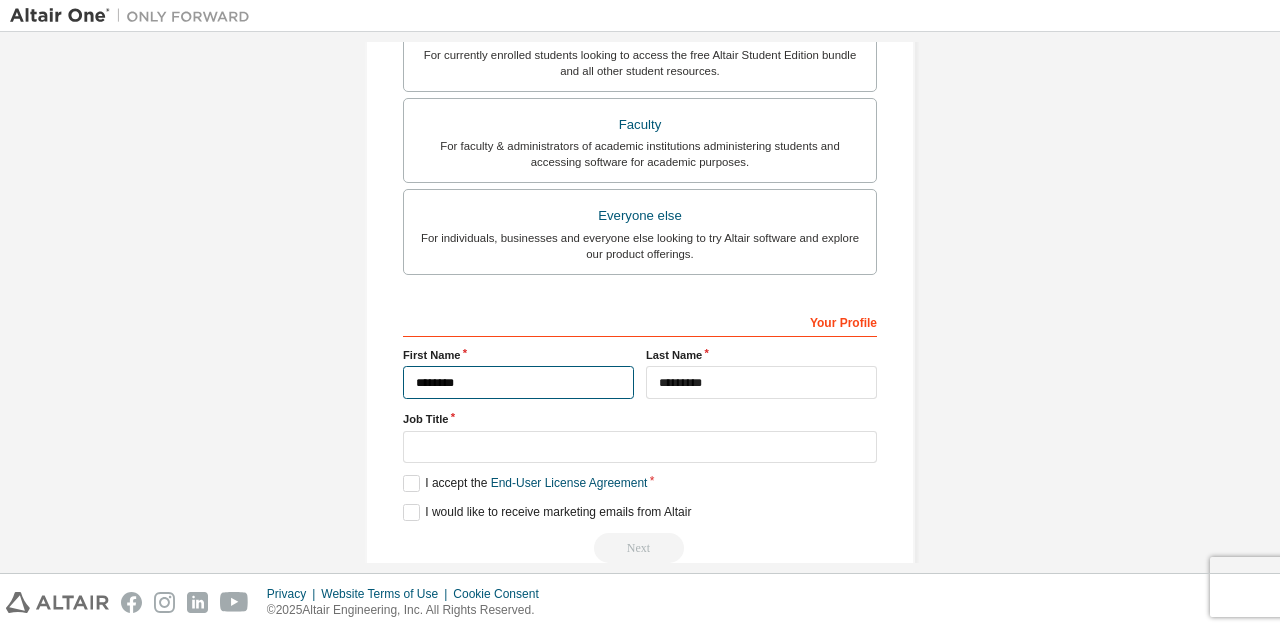 click on "********" at bounding box center [518, 382] 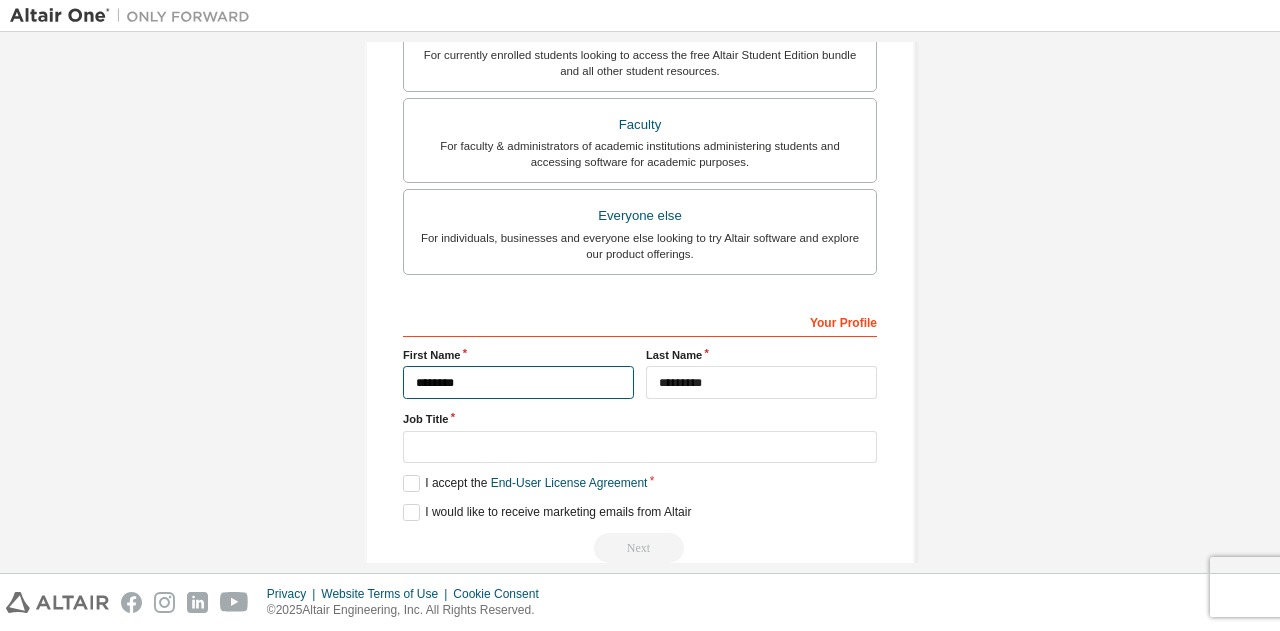 drag, startPoint x: 500, startPoint y: 384, endPoint x: 536, endPoint y: 382, distance: 36.05551 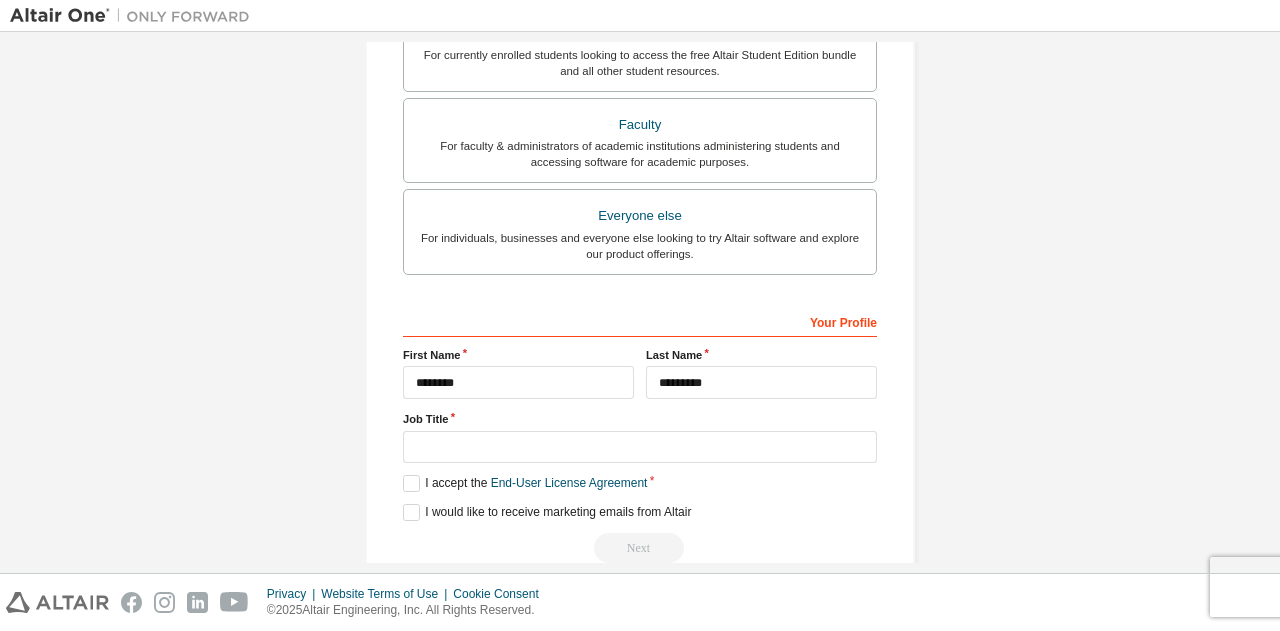 drag, startPoint x: 638, startPoint y: 380, endPoint x: 686, endPoint y: 379, distance: 48.010414 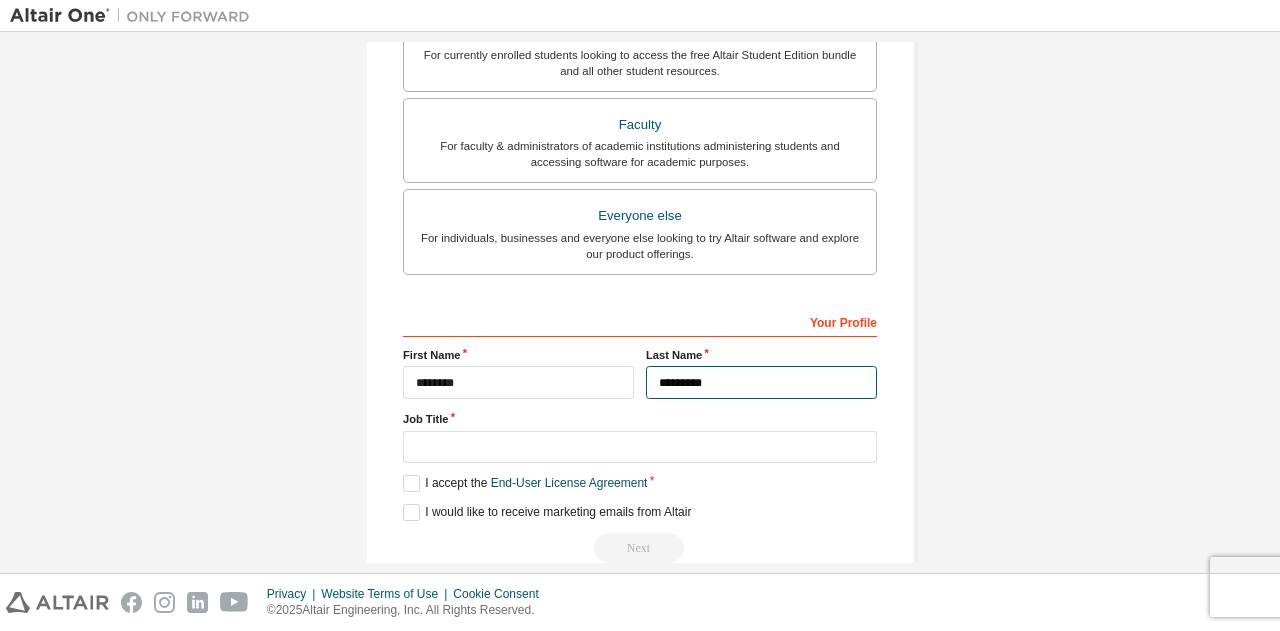 drag, startPoint x: 688, startPoint y: 381, endPoint x: 613, endPoint y: 423, distance: 85.95929 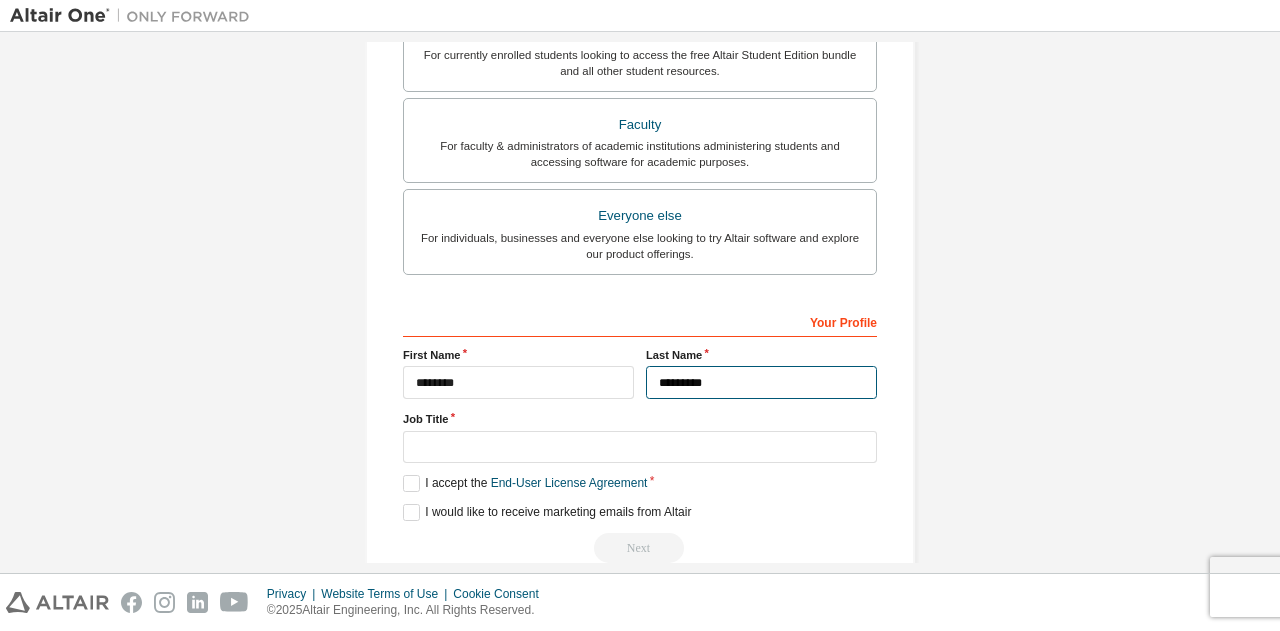click on "*********" at bounding box center [761, 382] 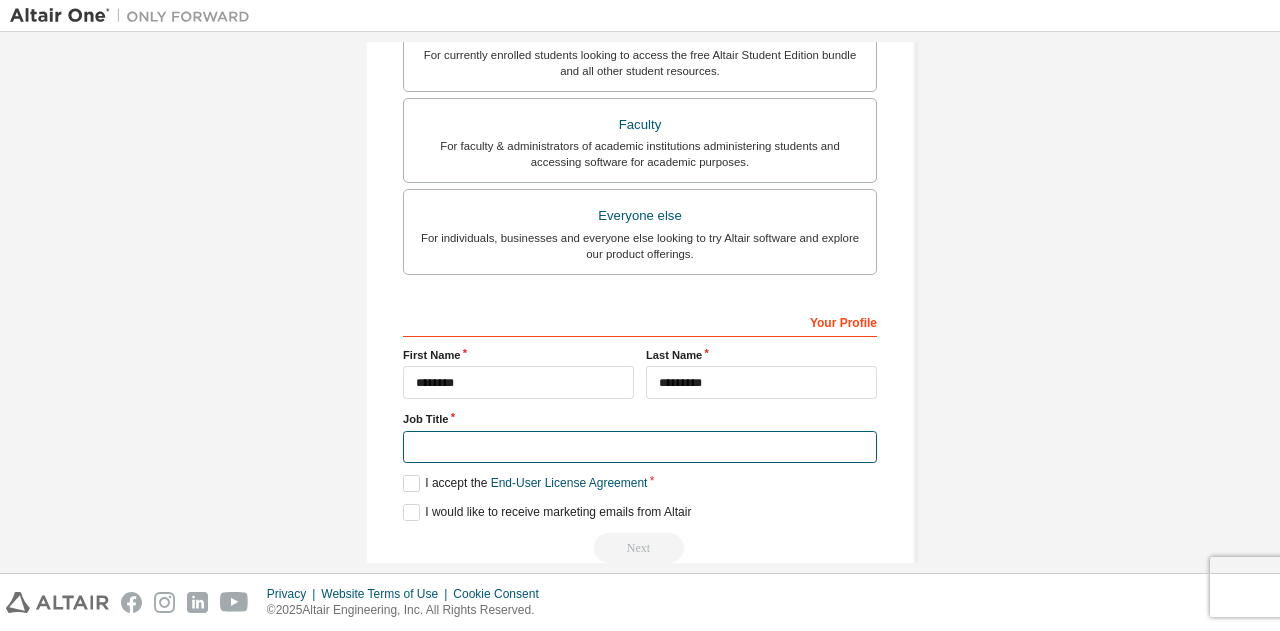 click at bounding box center [640, 447] 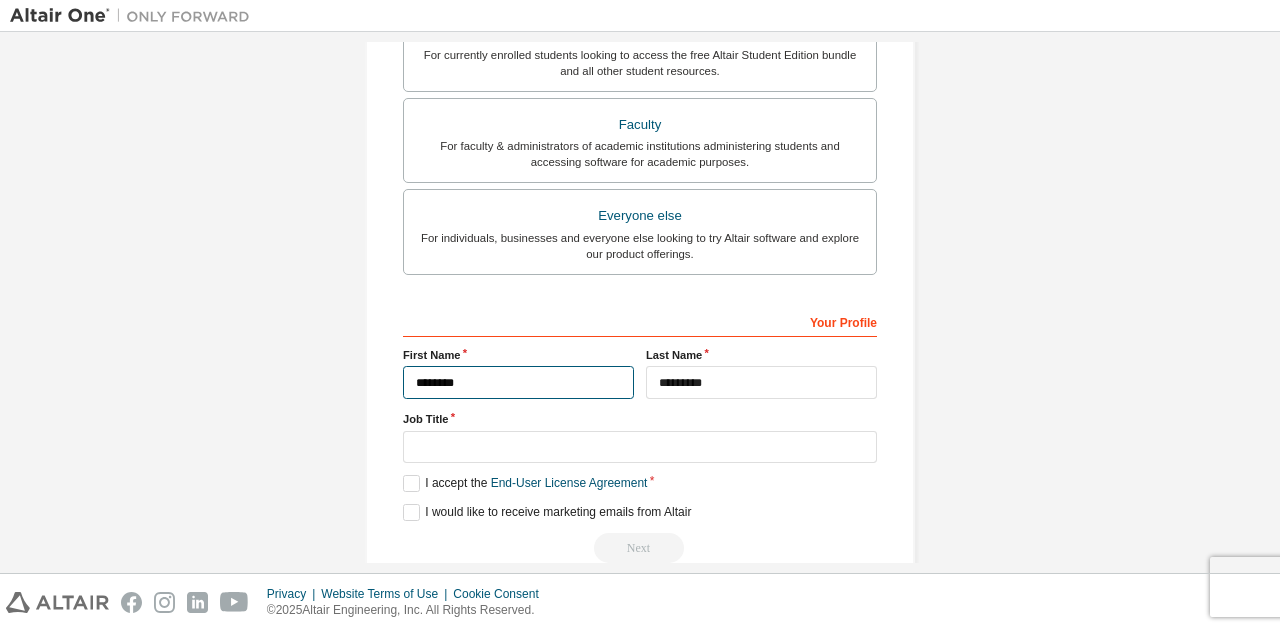click on "********" at bounding box center [518, 382] 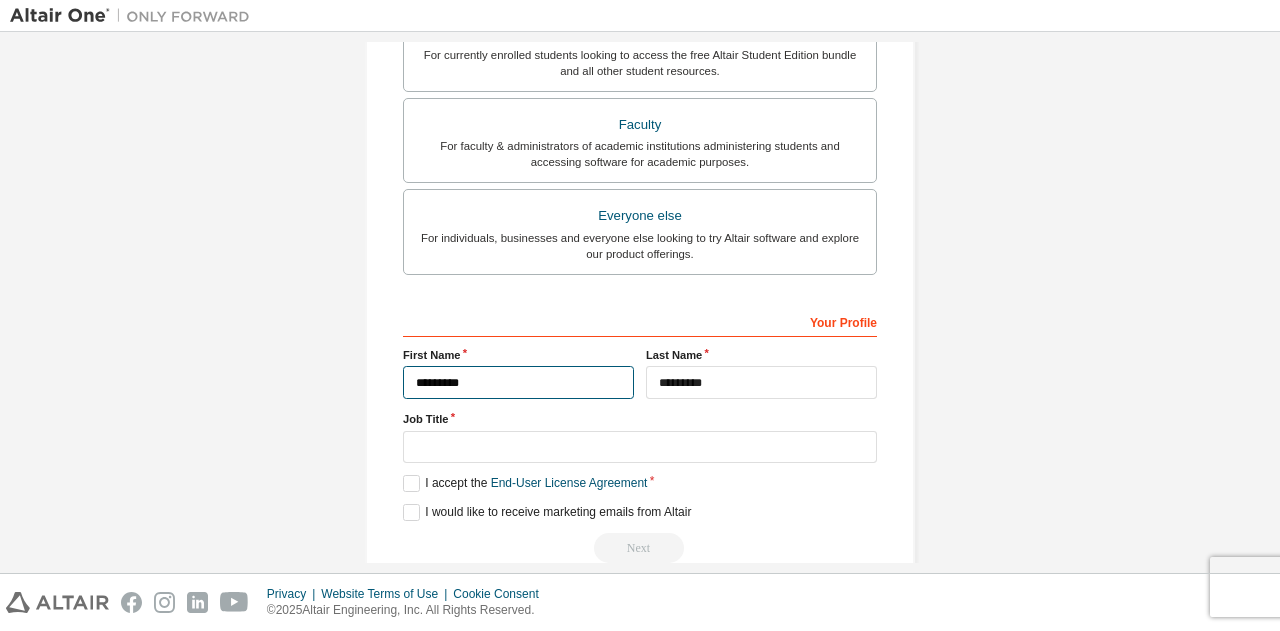 type on "********" 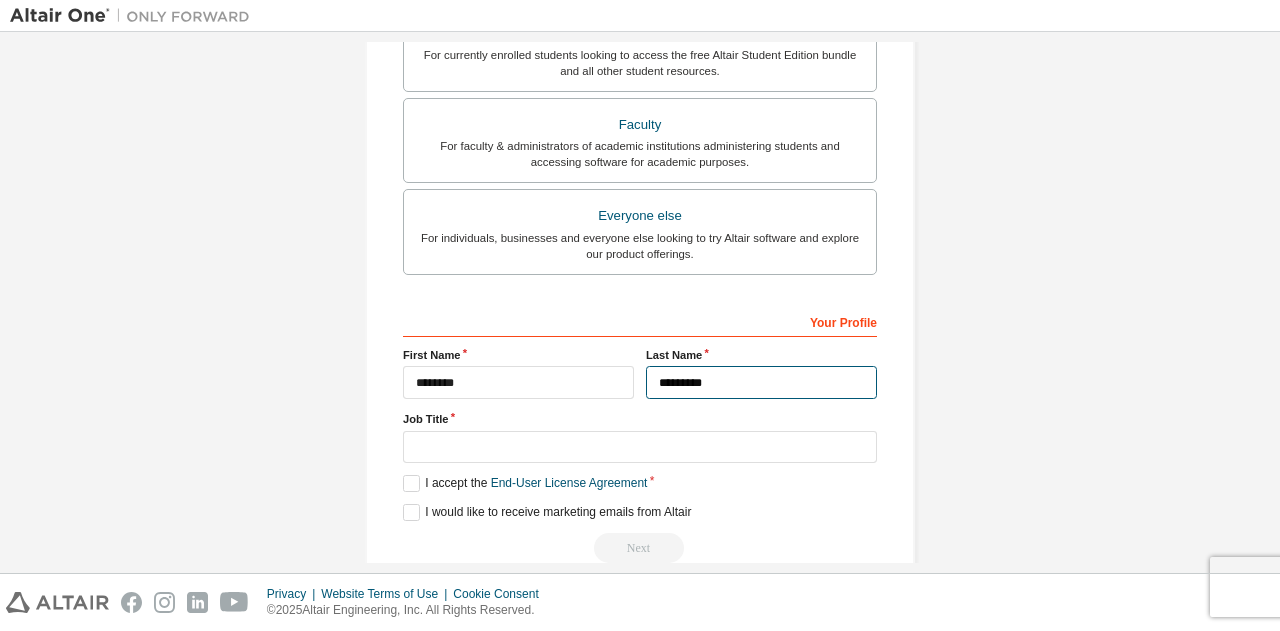 click on "*********" at bounding box center [761, 382] 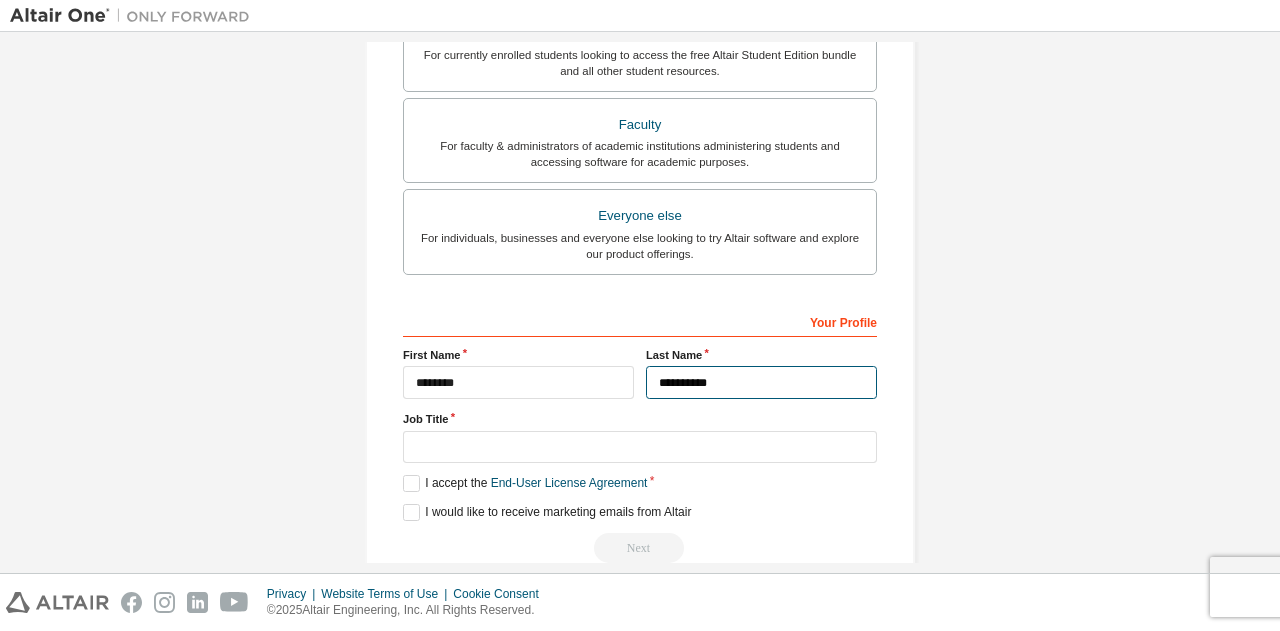 type on "*********" 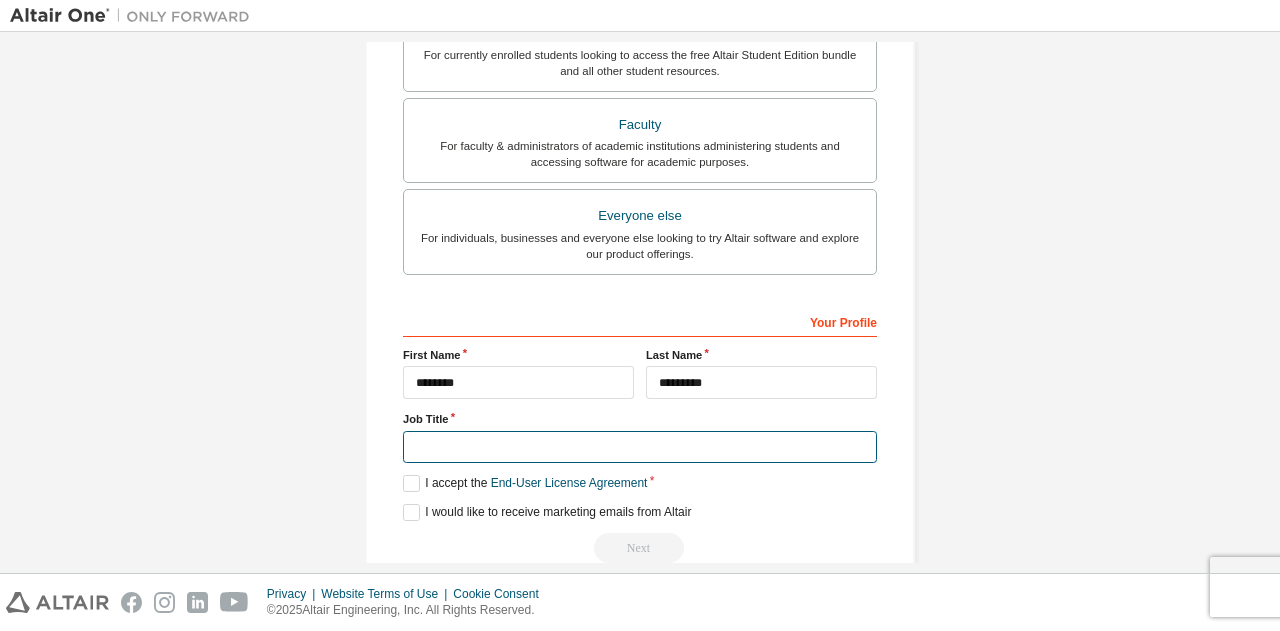 click at bounding box center [640, 447] 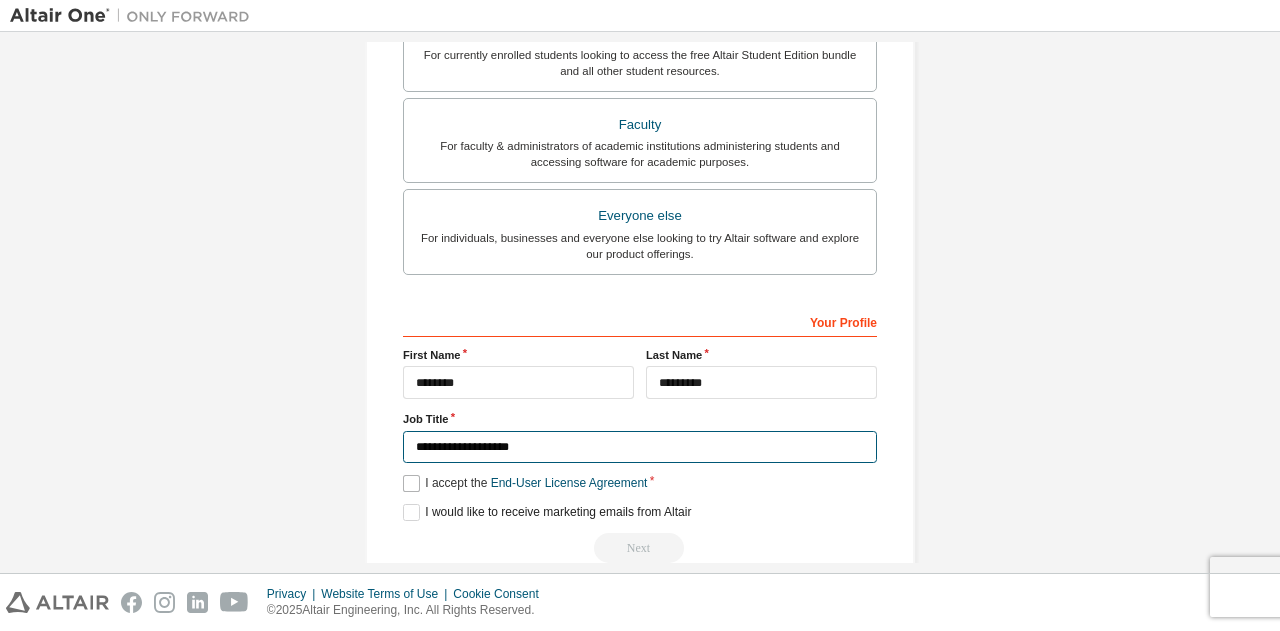 type on "**********" 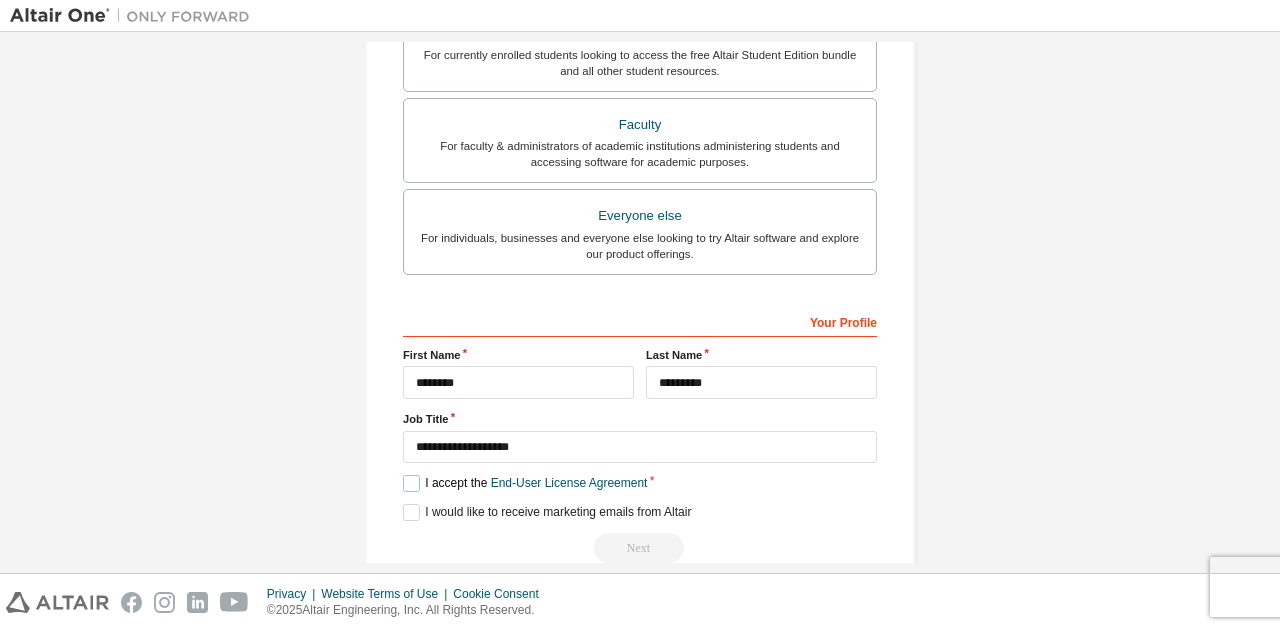 click on "I accept the    End-User License Agreement" at bounding box center (525, 483) 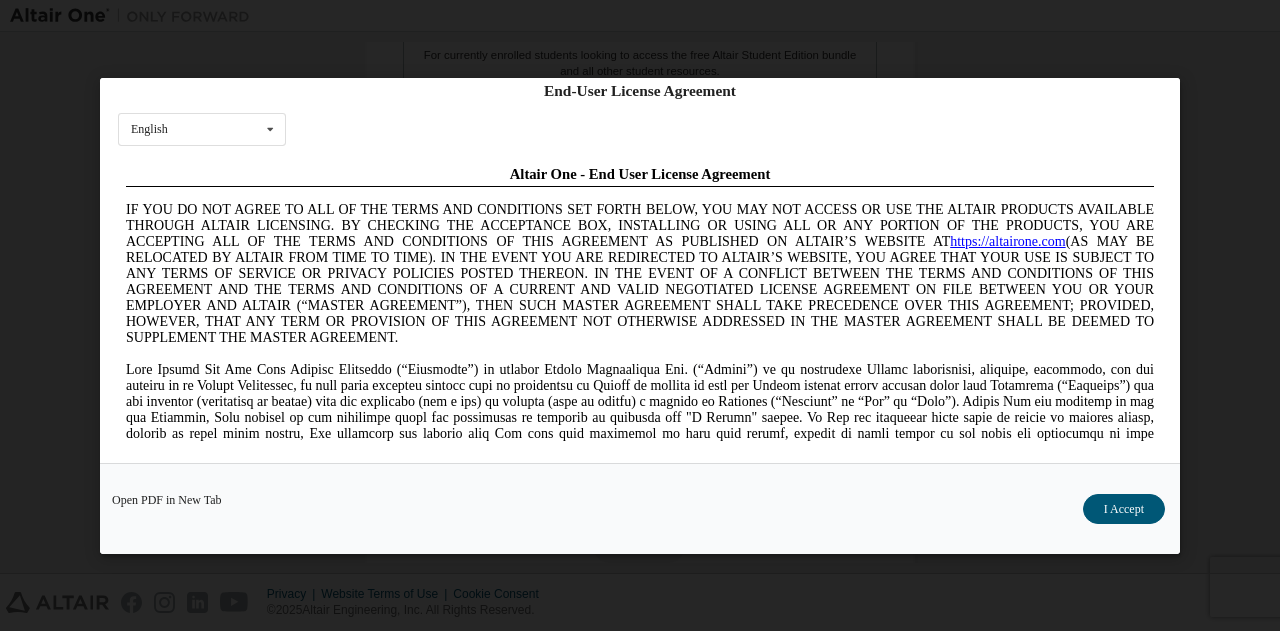 scroll, scrollTop: 0, scrollLeft: 0, axis: both 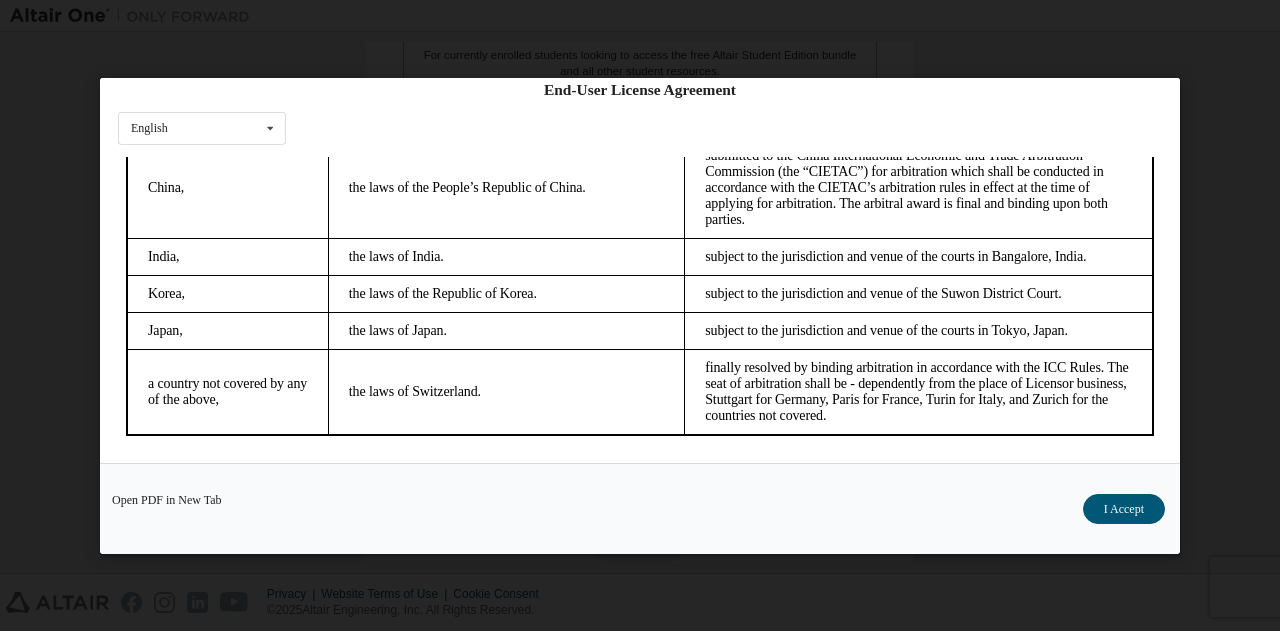 drag, startPoint x: 1108, startPoint y: 506, endPoint x: 1066, endPoint y: 501, distance: 42.296574 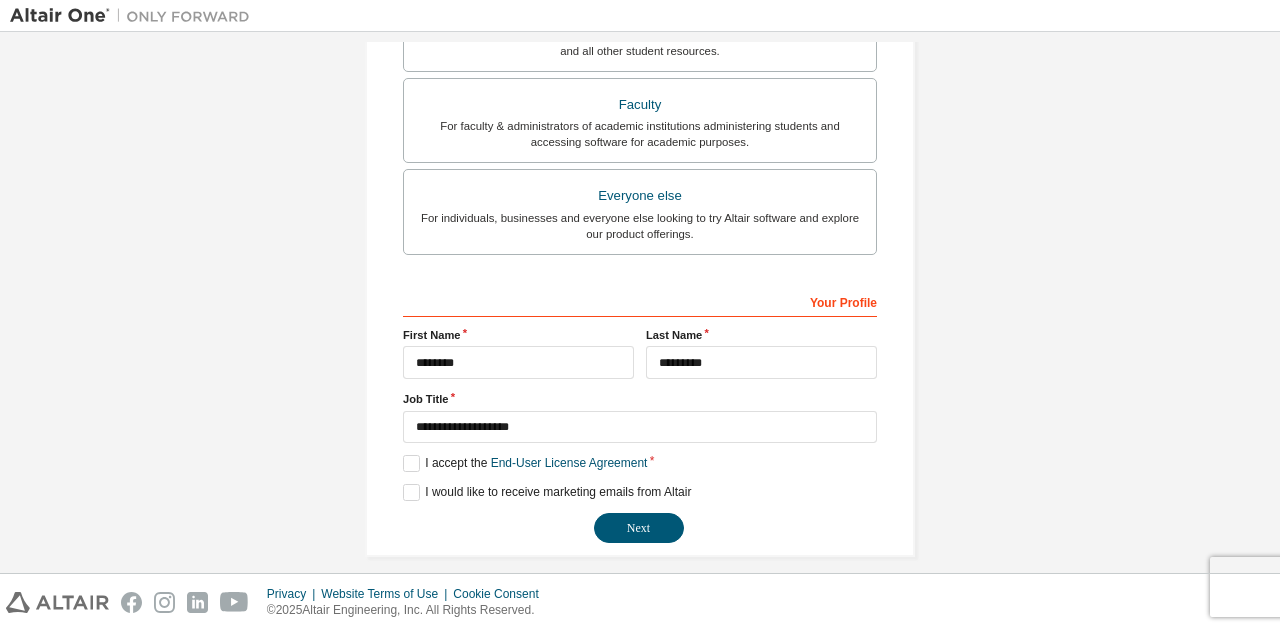 scroll, scrollTop: 538, scrollLeft: 0, axis: vertical 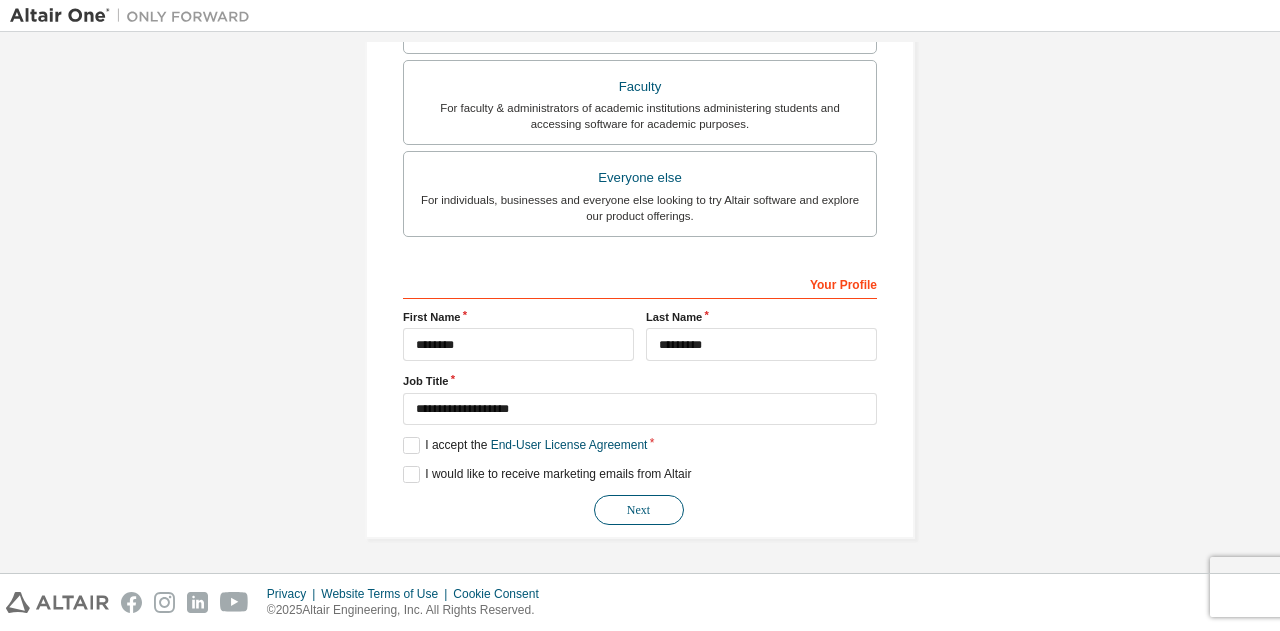 click on "Next" at bounding box center (639, 510) 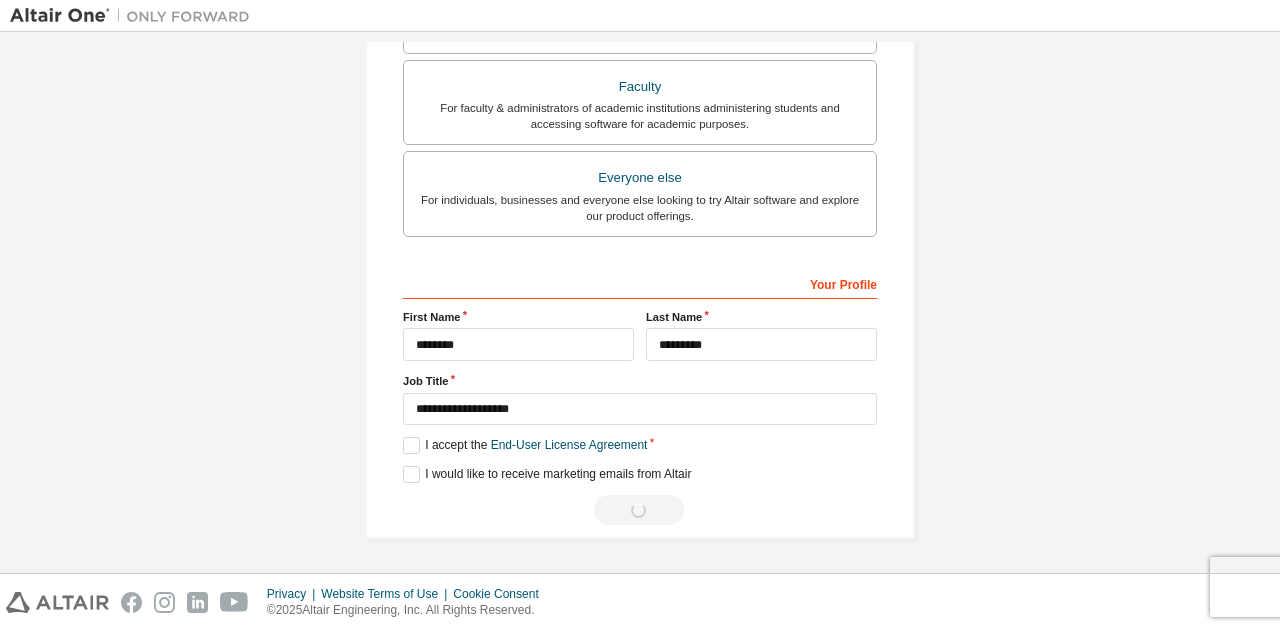 scroll, scrollTop: 0, scrollLeft: 0, axis: both 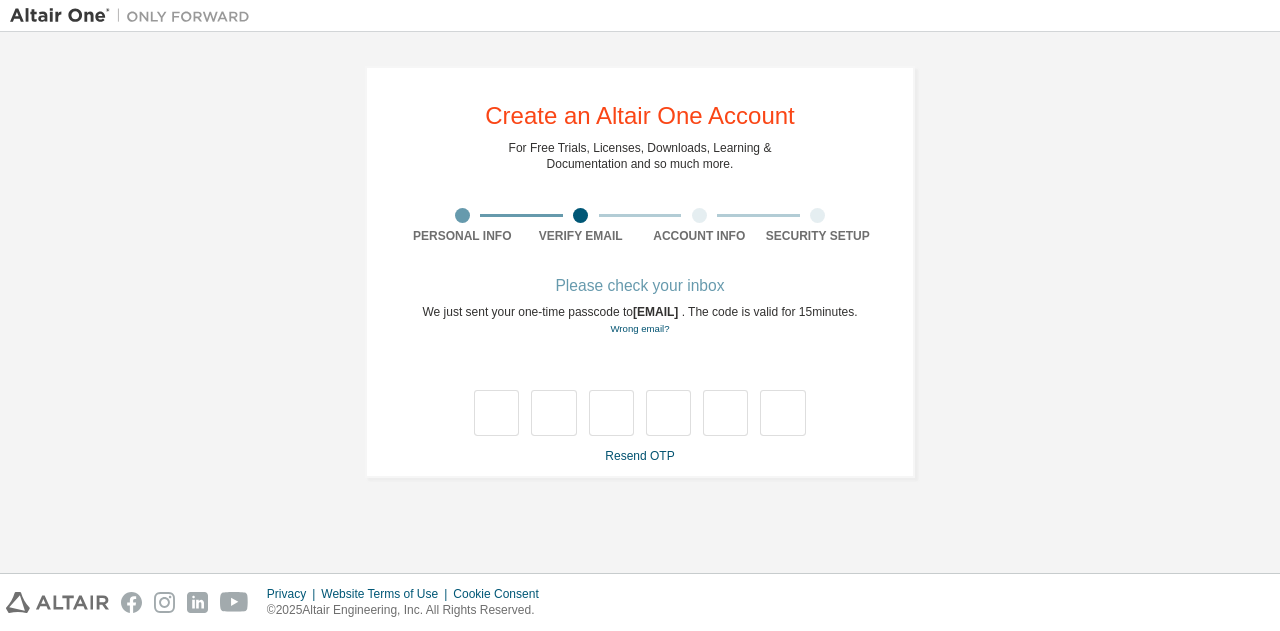 type on "*" 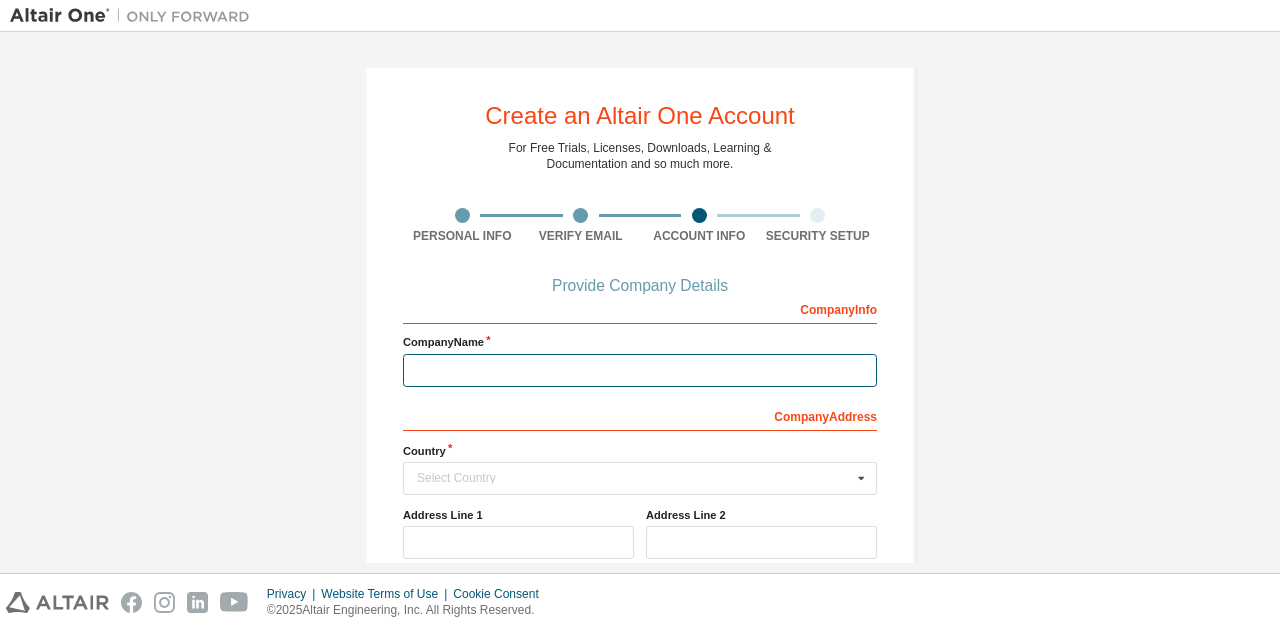 click at bounding box center (640, 370) 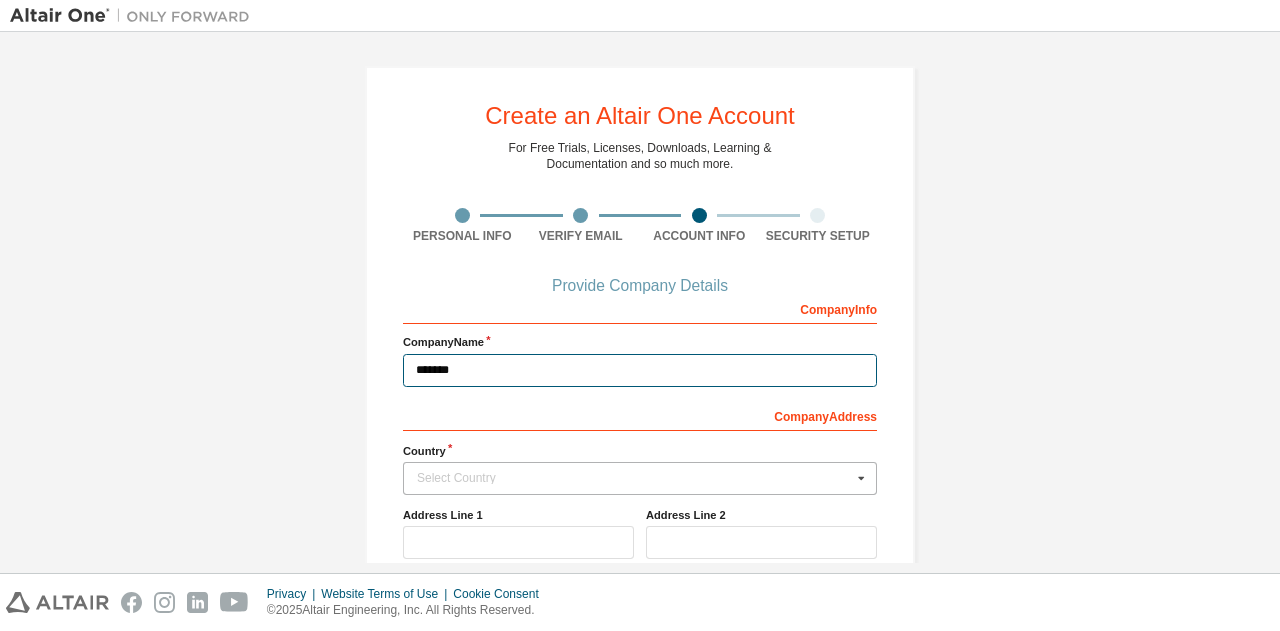 type on "*******" 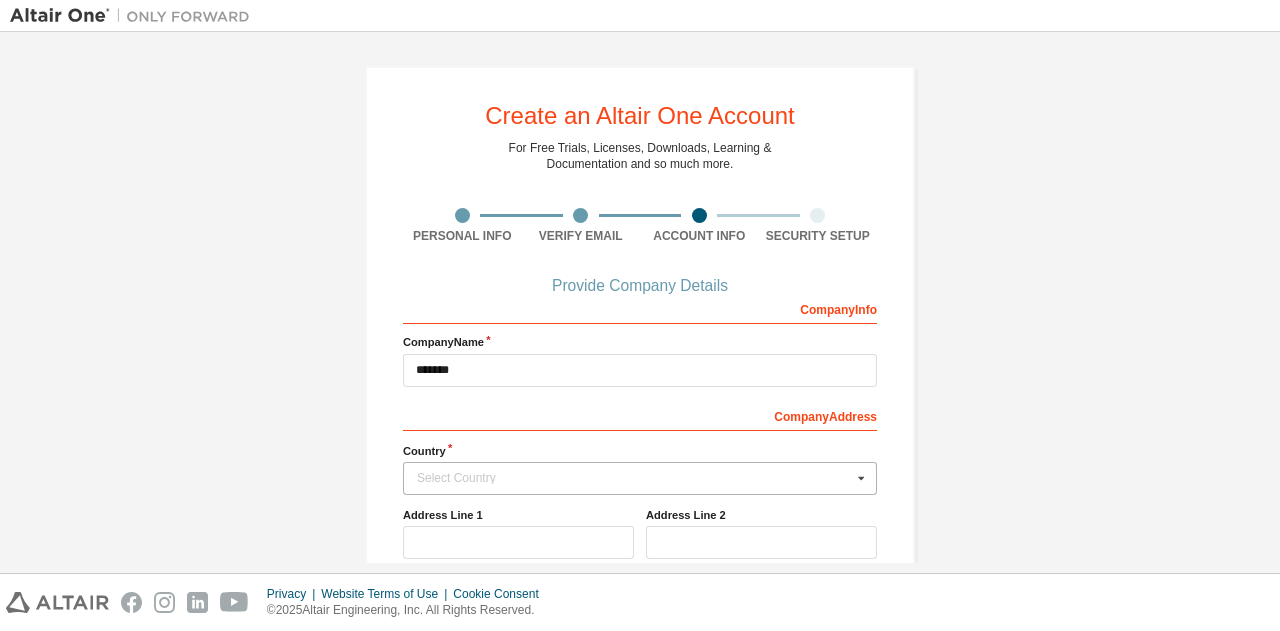 click on "Select Country" at bounding box center [634, 478] 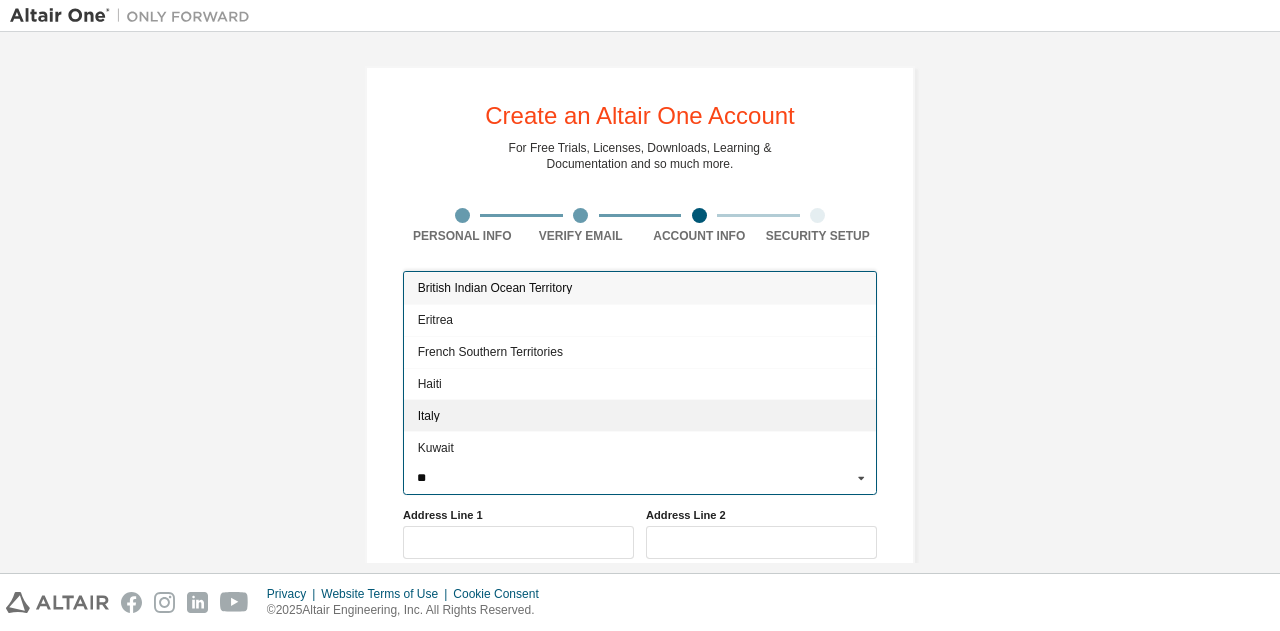 type on "**" 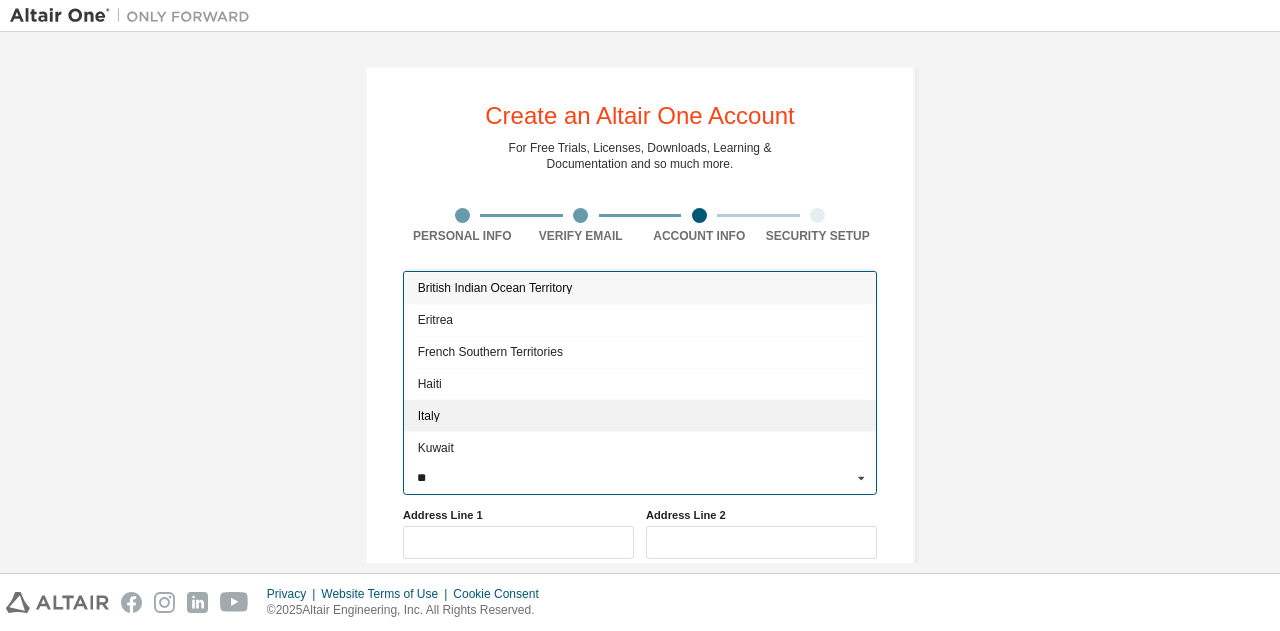 click on "Italy" at bounding box center [640, 415] 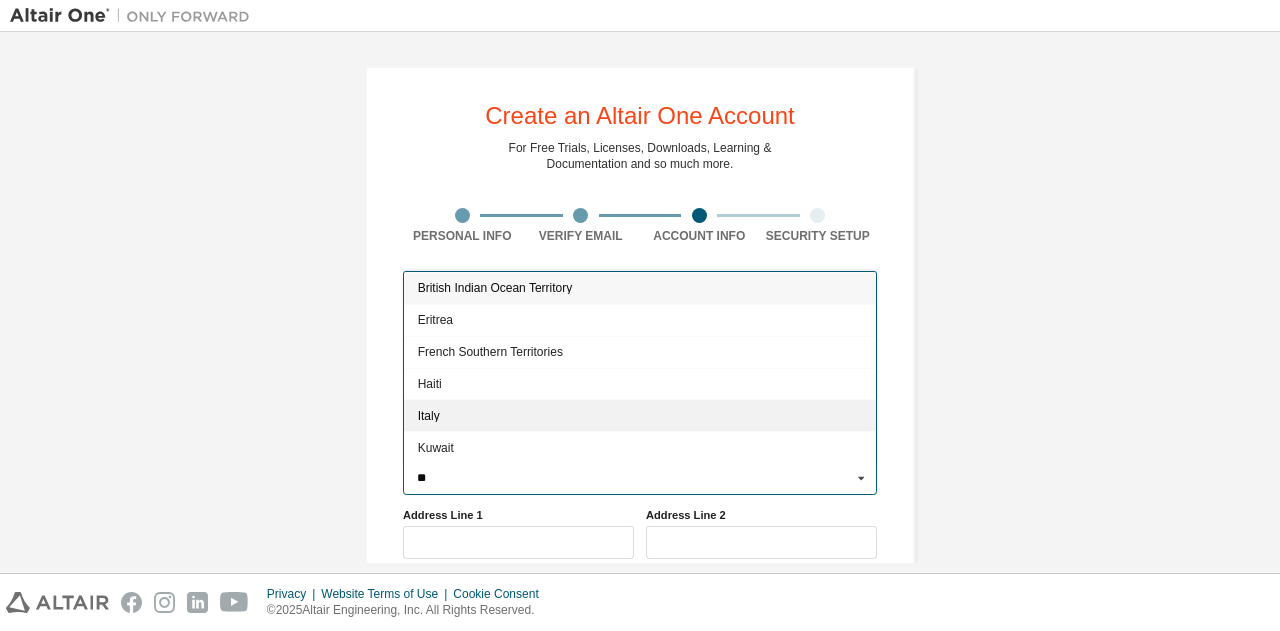 type on "***" 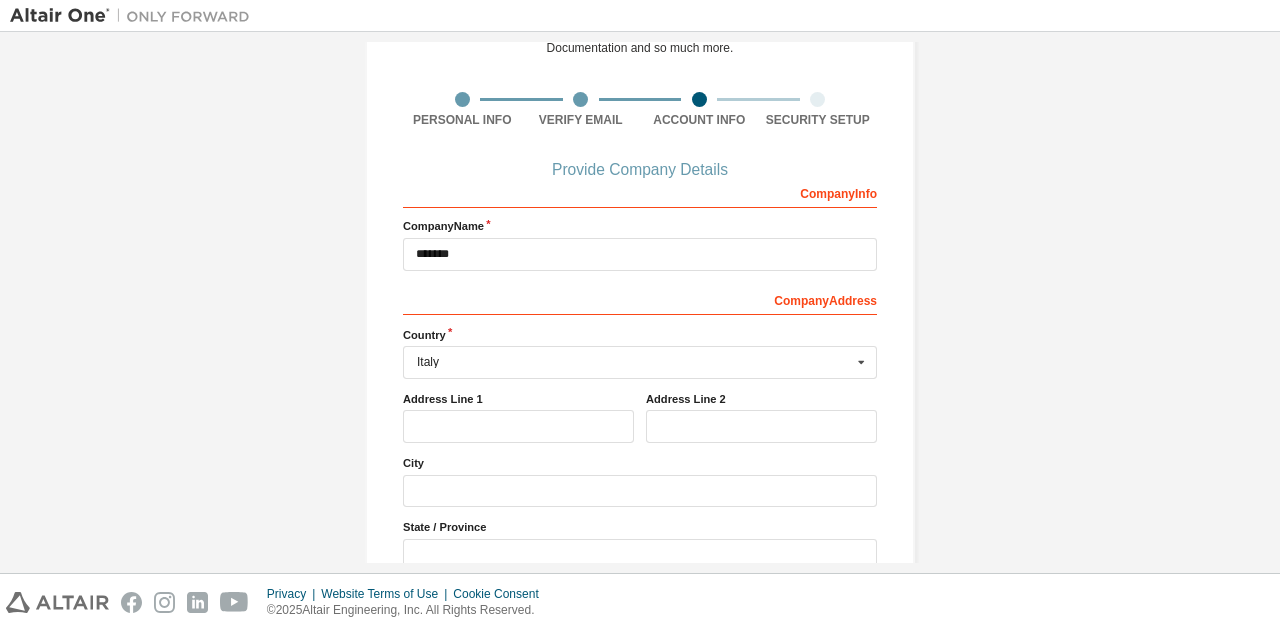scroll, scrollTop: 200, scrollLeft: 0, axis: vertical 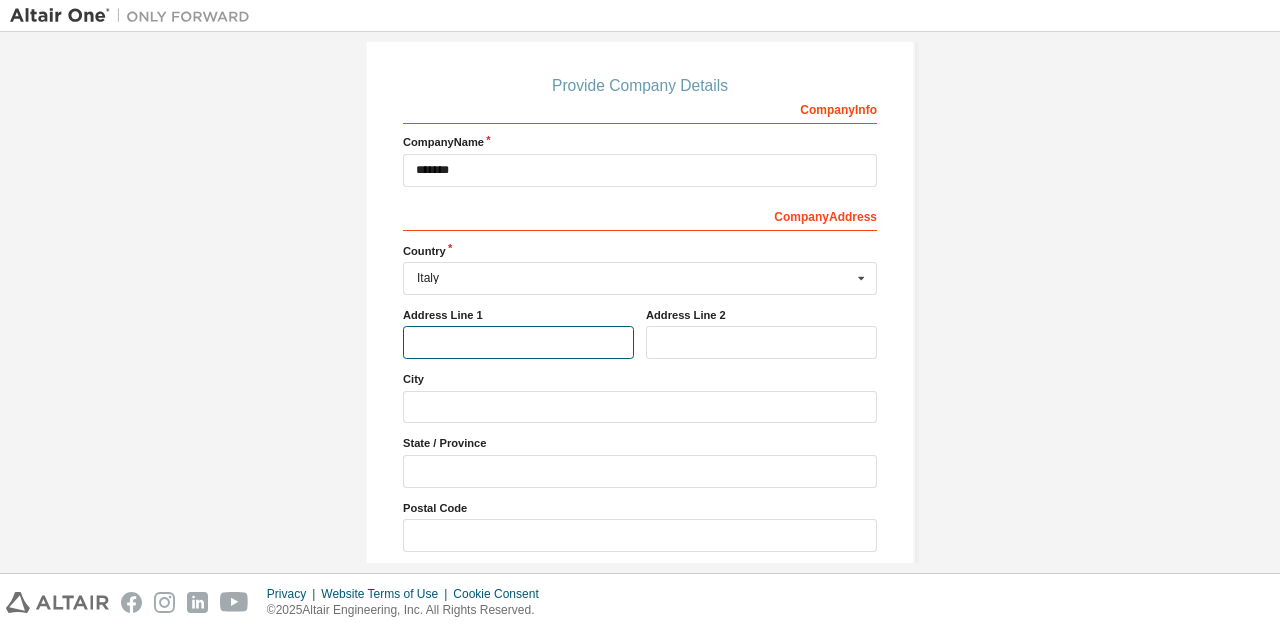 click at bounding box center (518, 342) 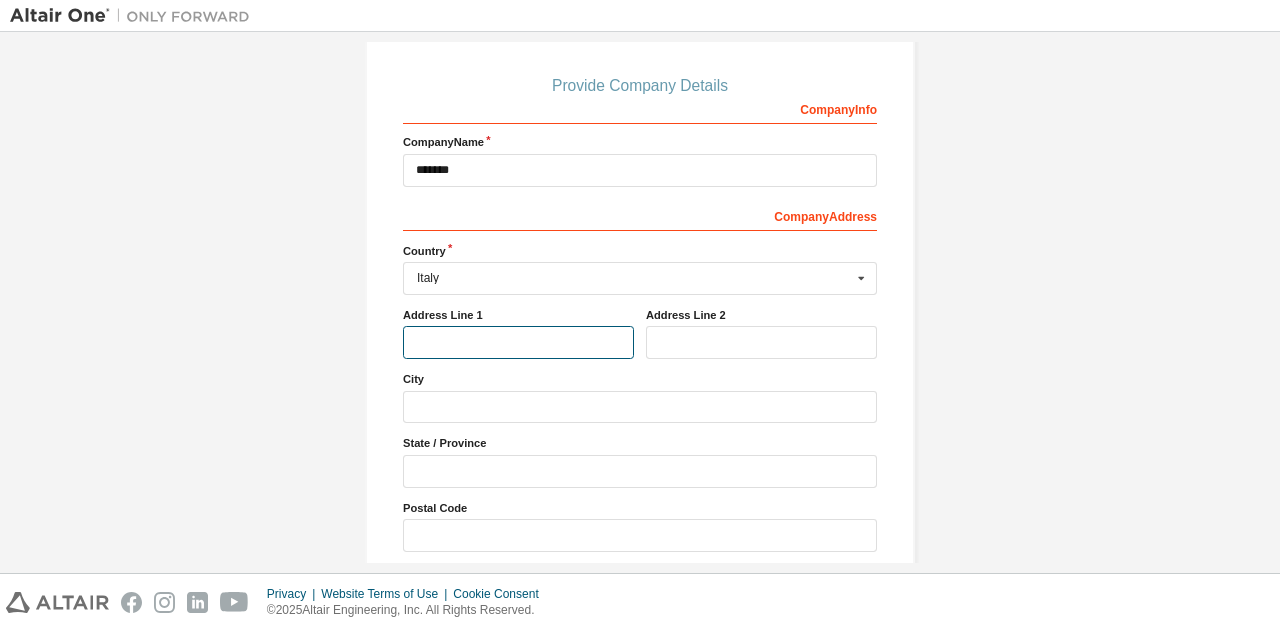 type on "**********" 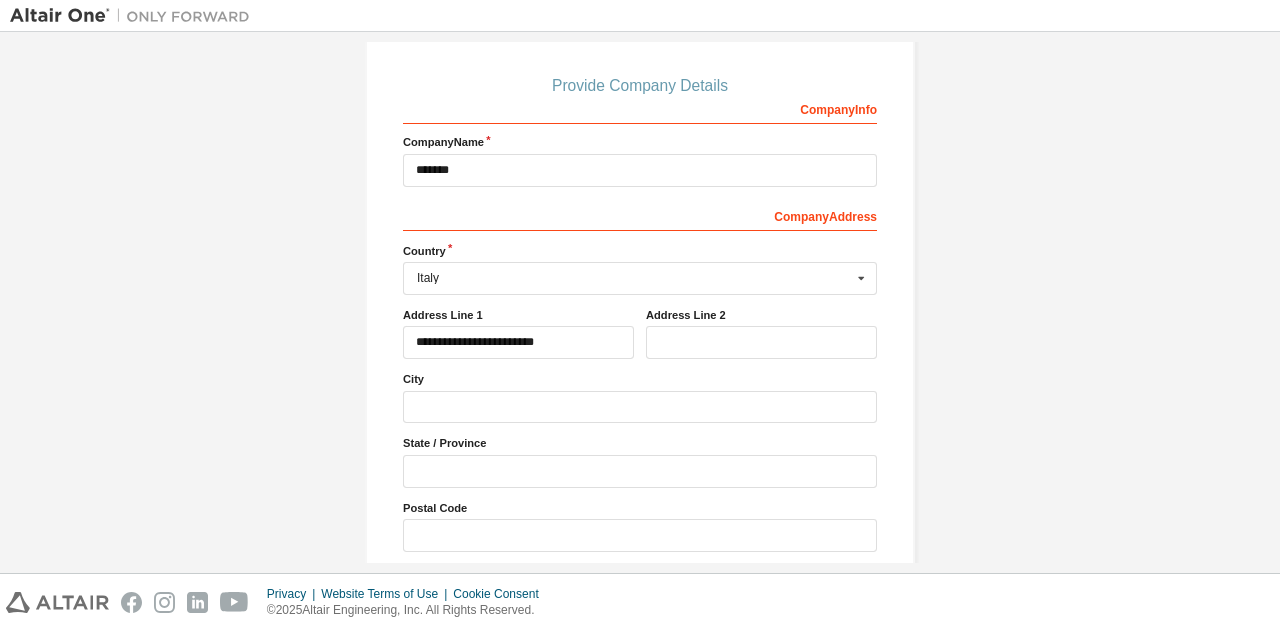 type on "***" 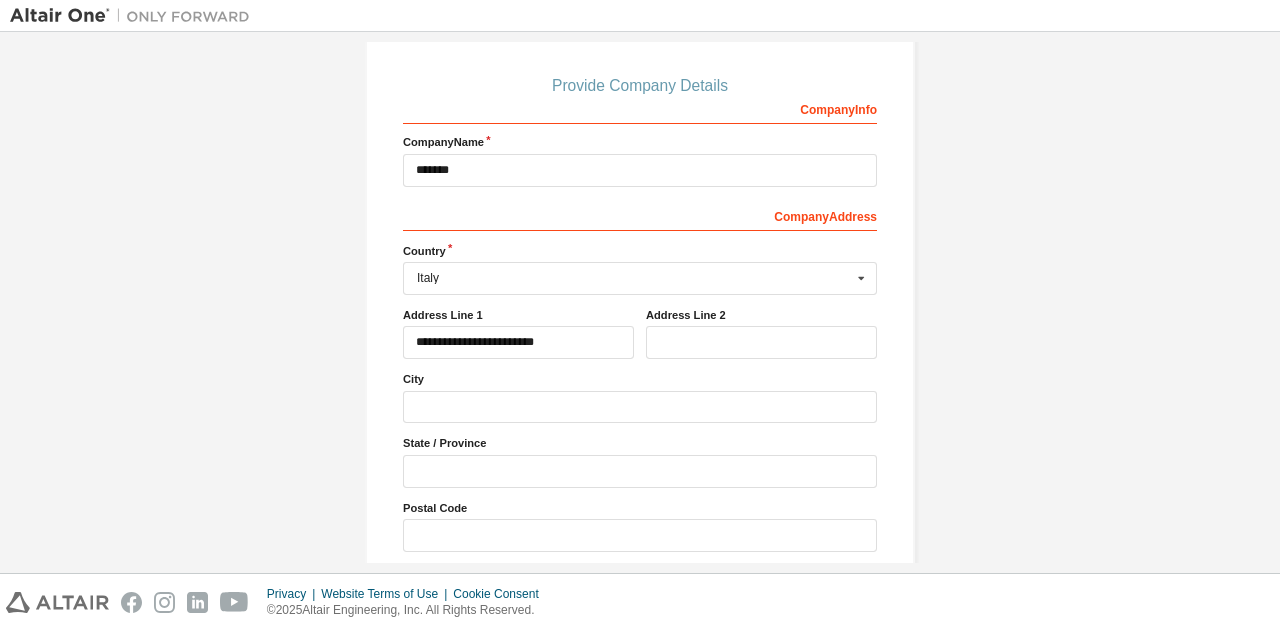 type on "**********" 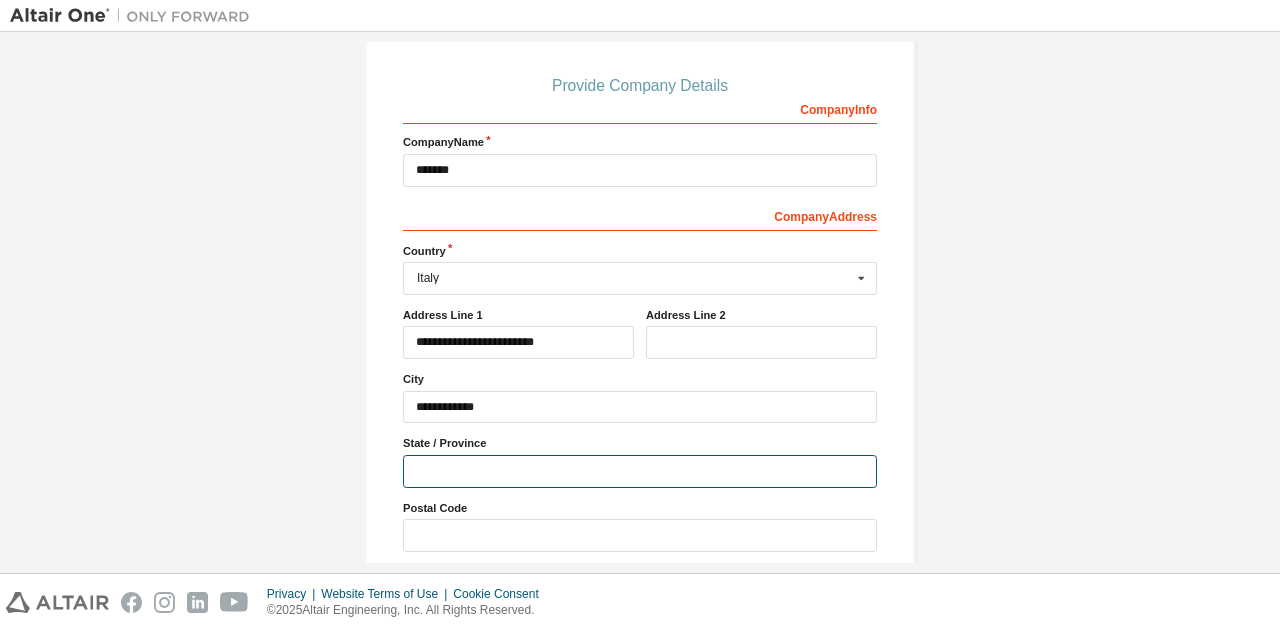 type on "**" 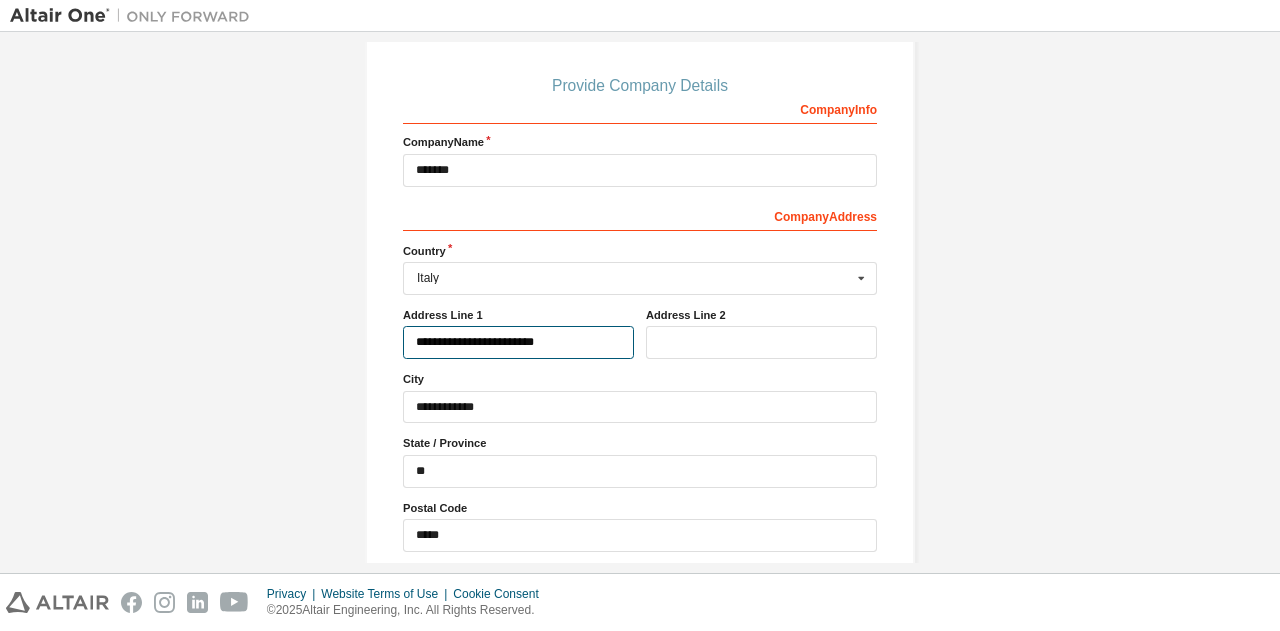 type on "***" 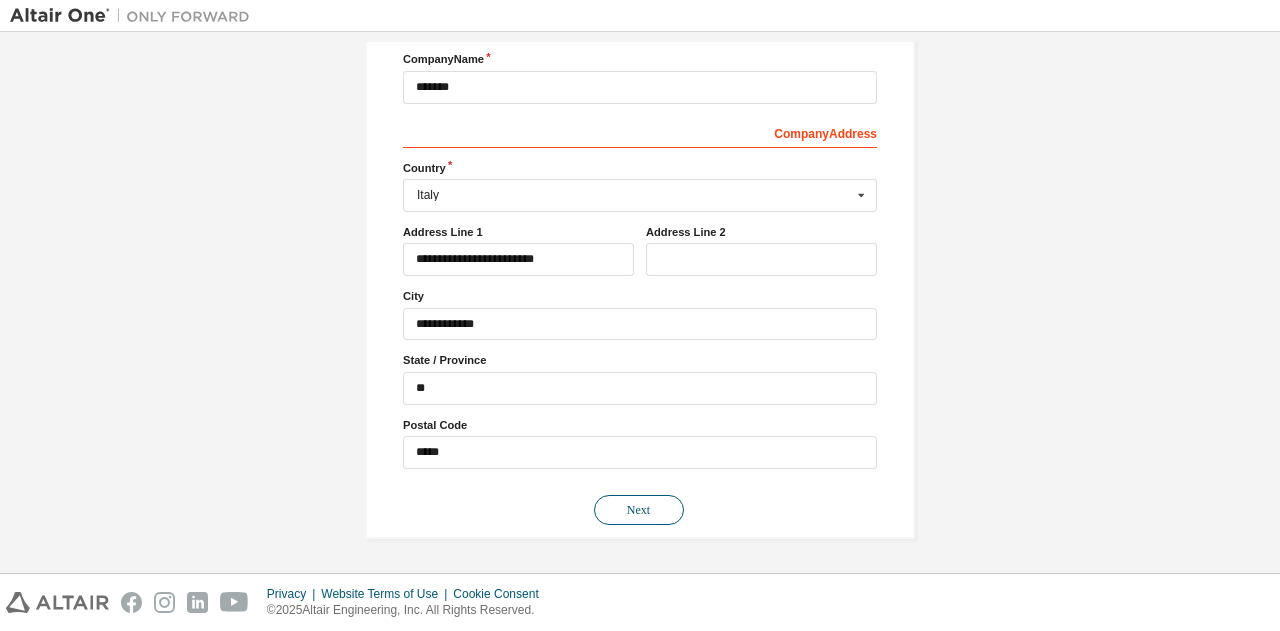 click on "Next" at bounding box center [639, 510] 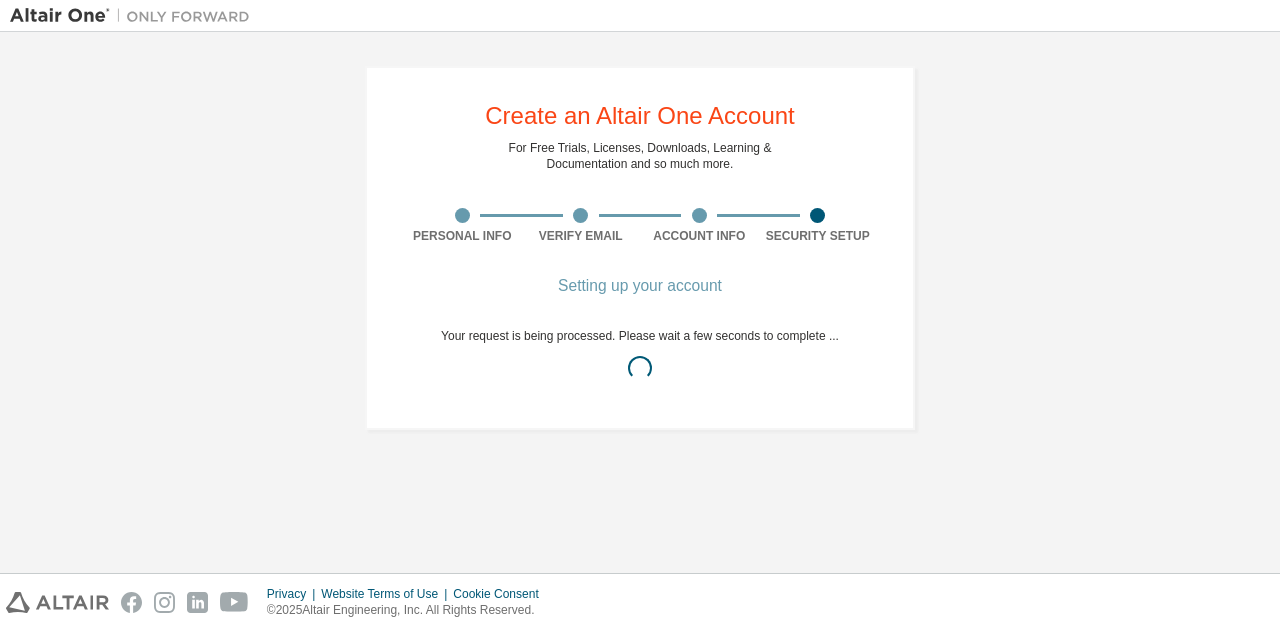 scroll, scrollTop: 0, scrollLeft: 0, axis: both 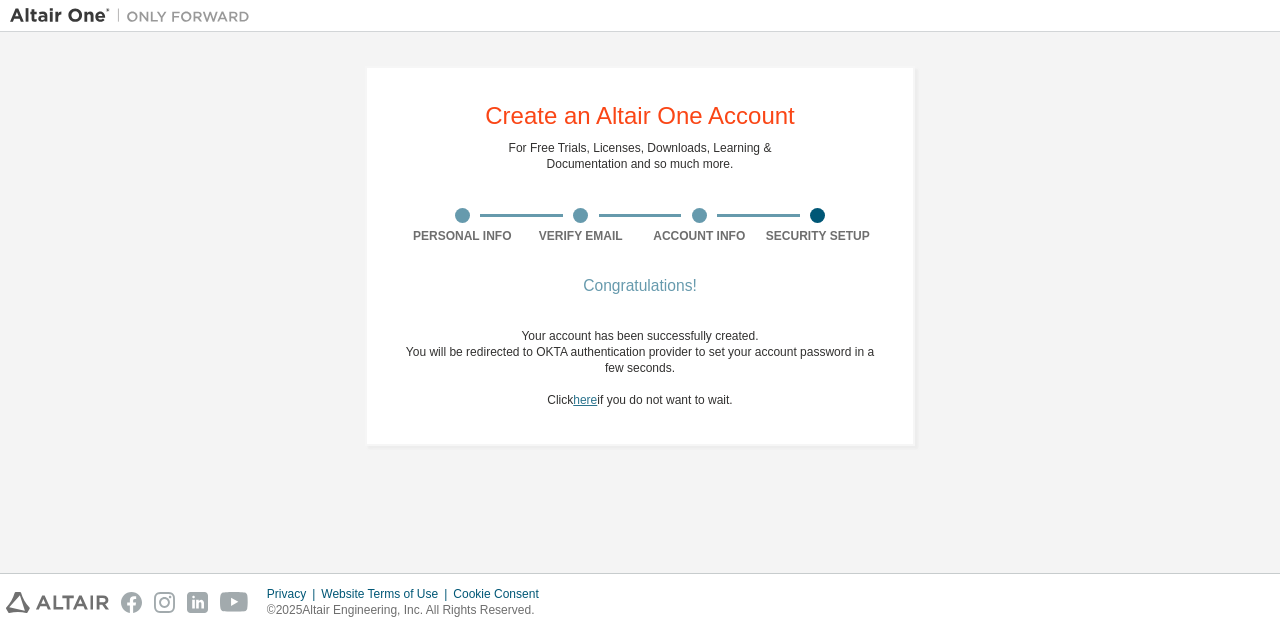 click on "here" at bounding box center (585, 400) 